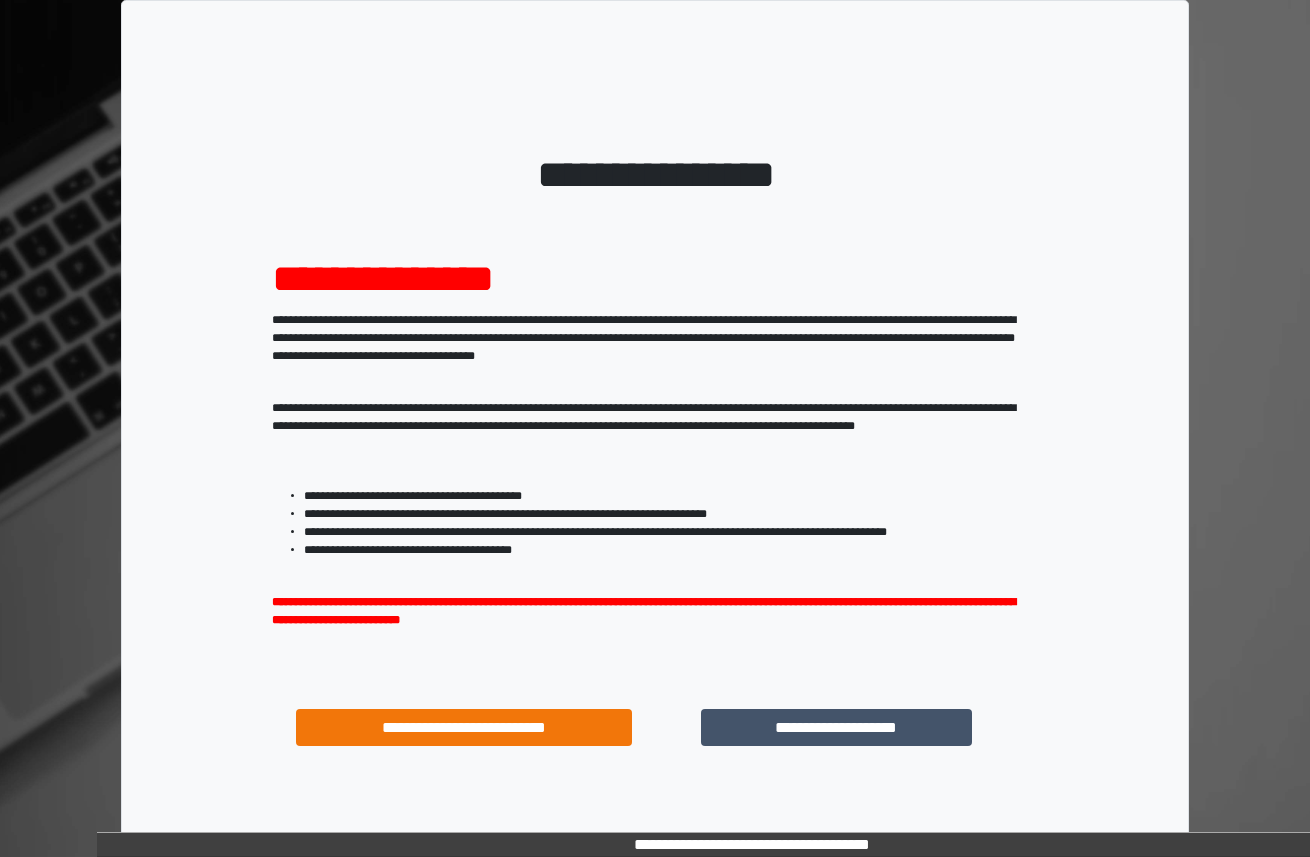 scroll, scrollTop: 0, scrollLeft: 0, axis: both 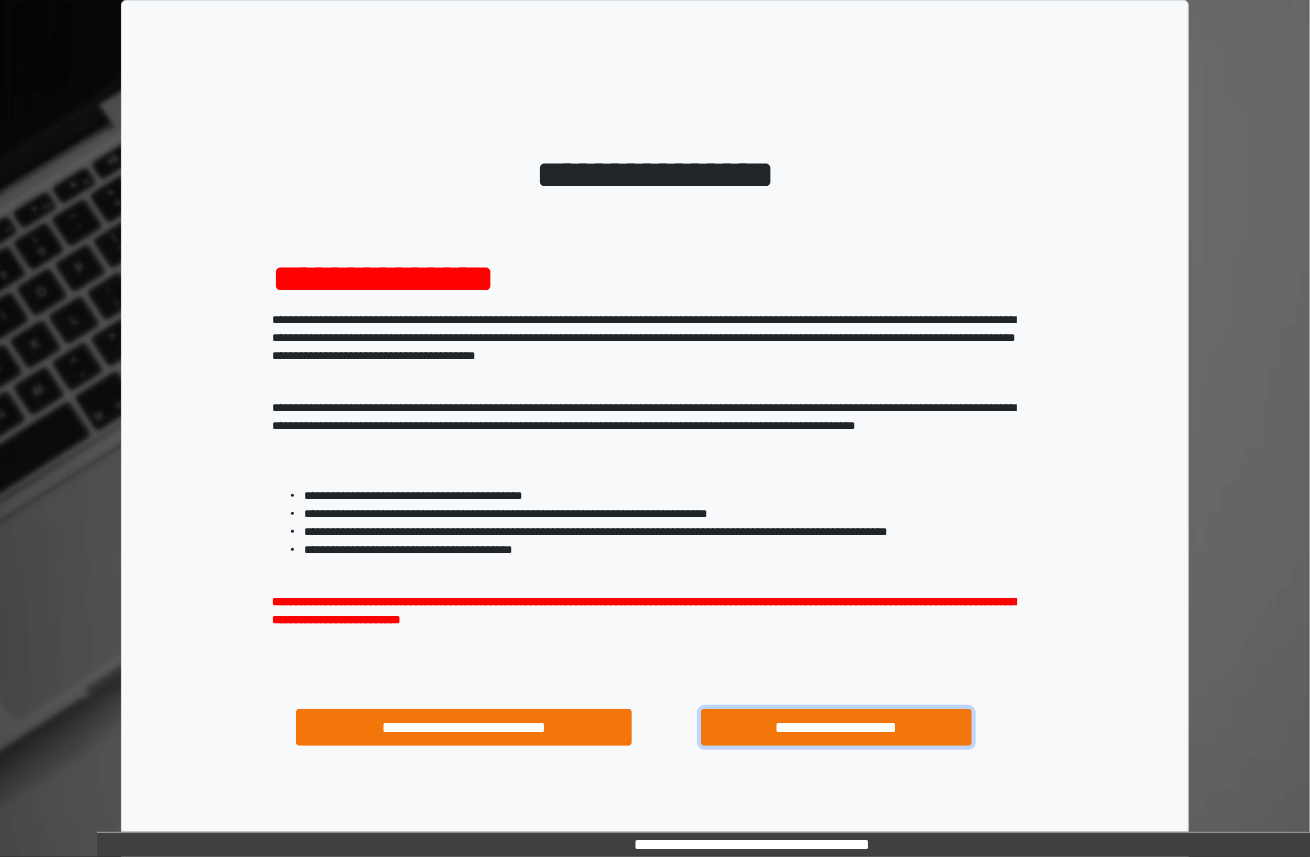 click on "**********" at bounding box center [836, 727] 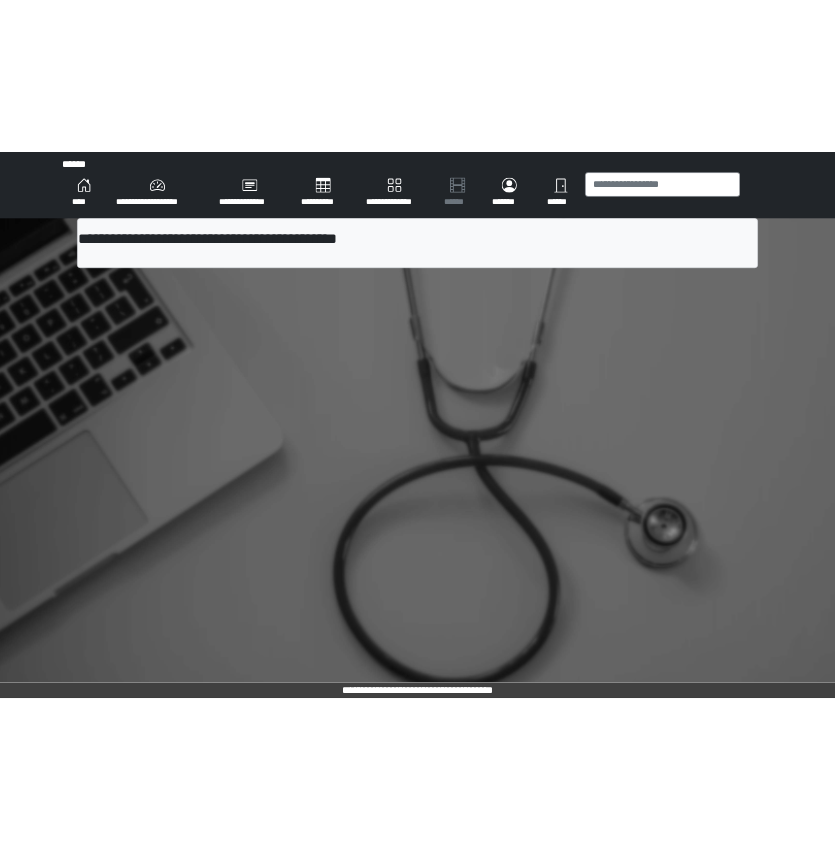 scroll, scrollTop: 0, scrollLeft: 0, axis: both 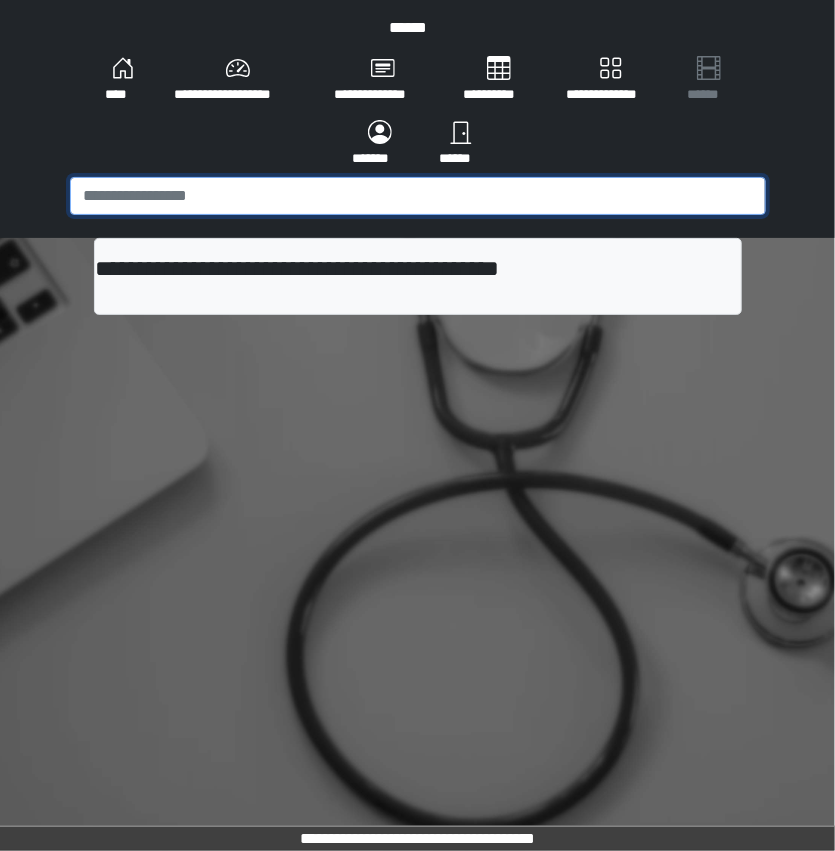click at bounding box center [418, 196] 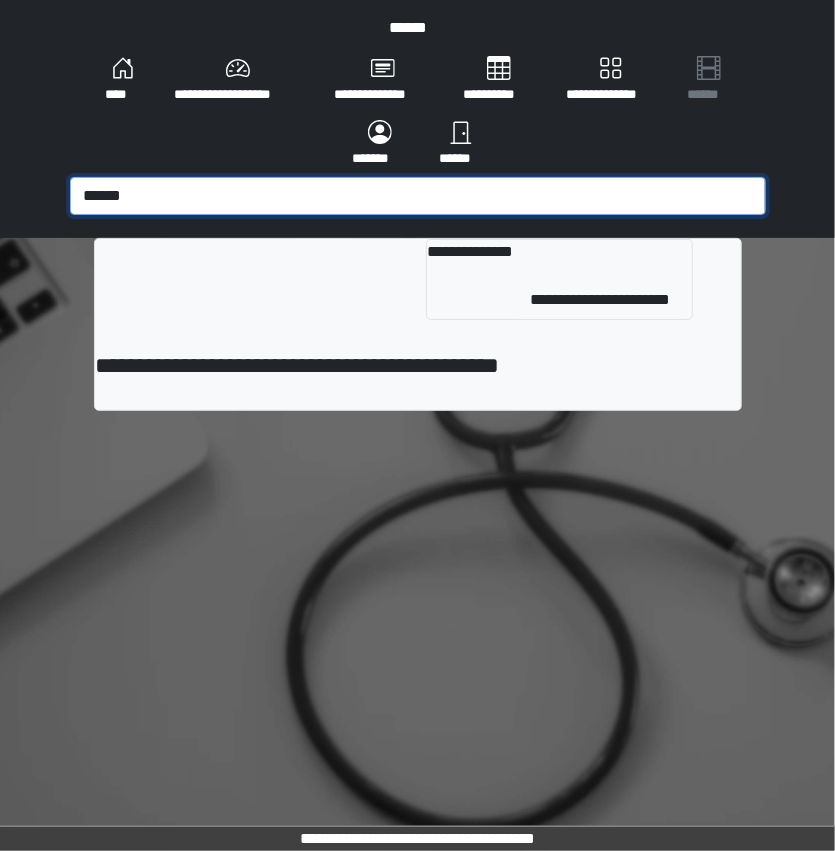 type on "******" 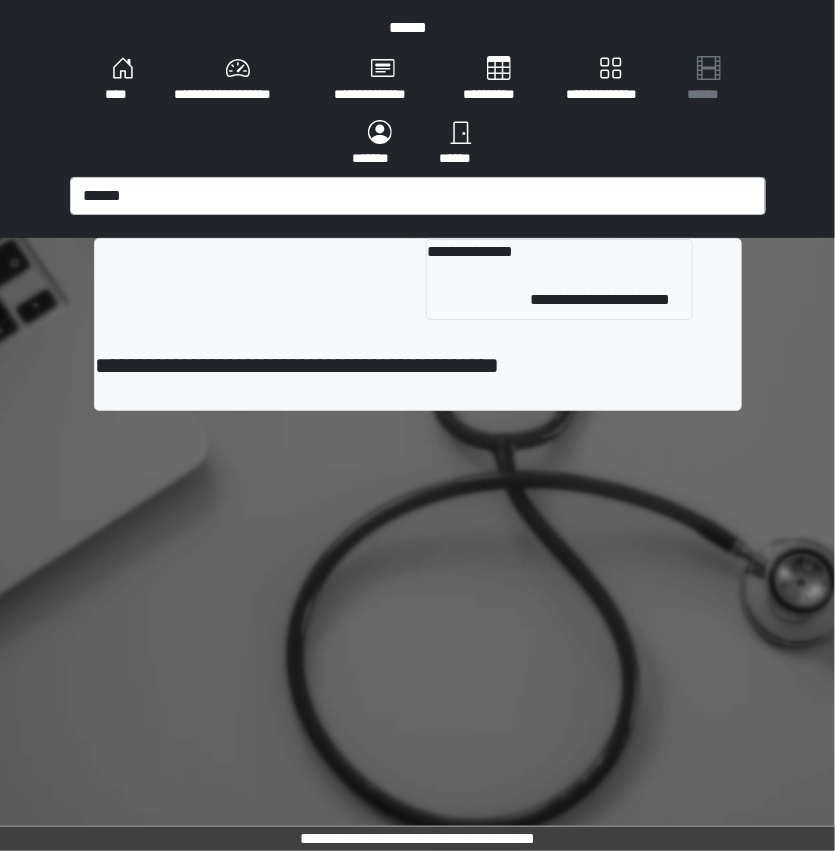 click on "**********" at bounding box center [418, 287] 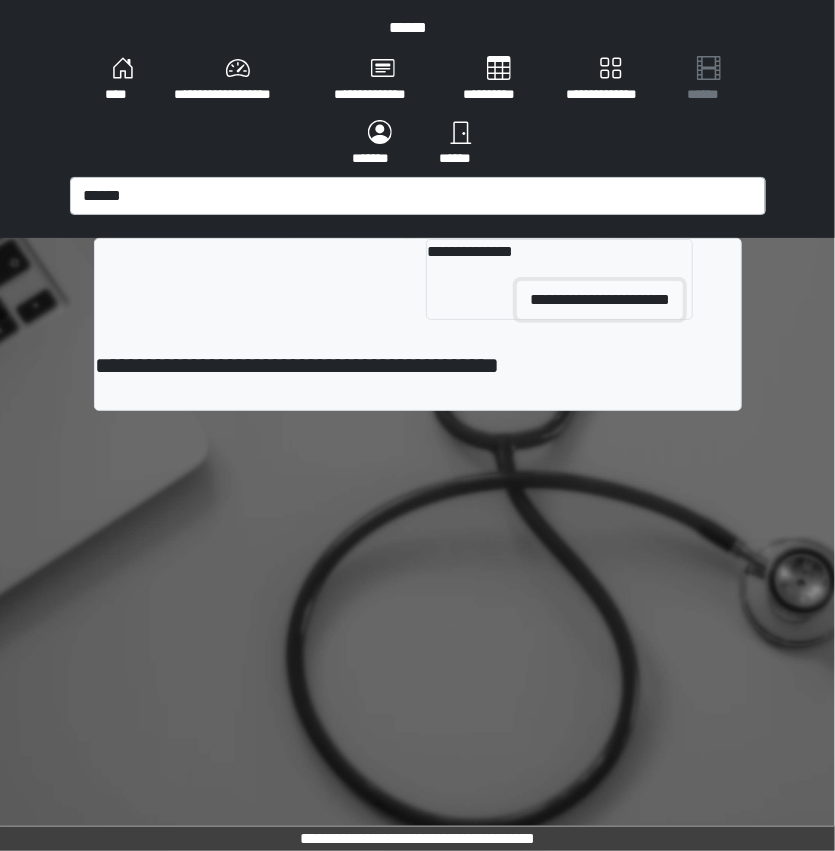click on "**********" at bounding box center [600, 300] 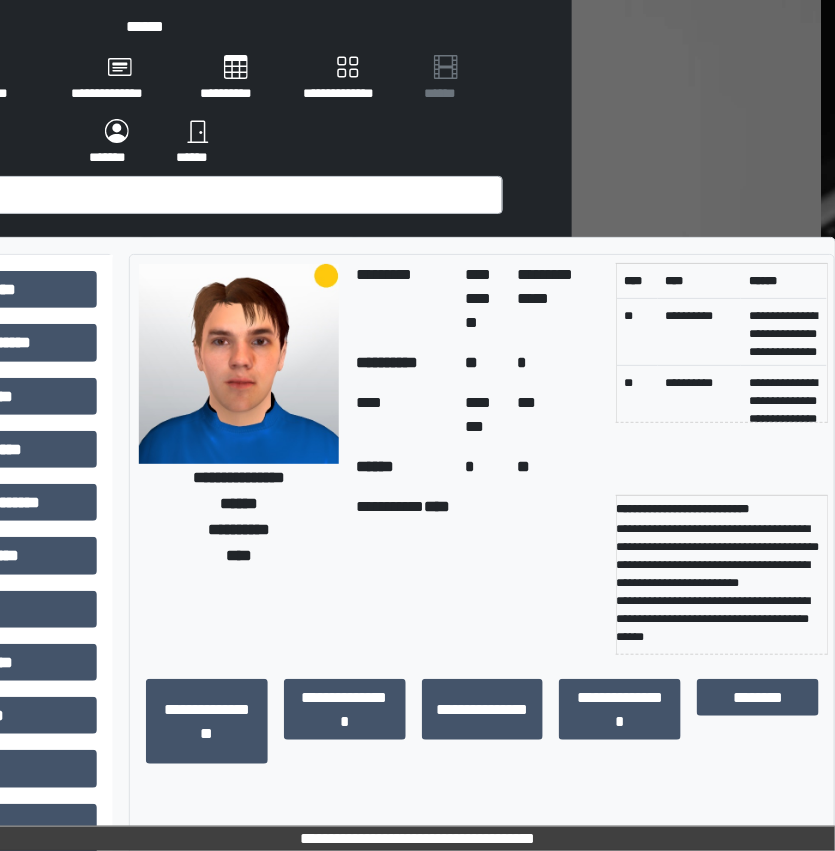 scroll, scrollTop: 0, scrollLeft: 263, axis: horizontal 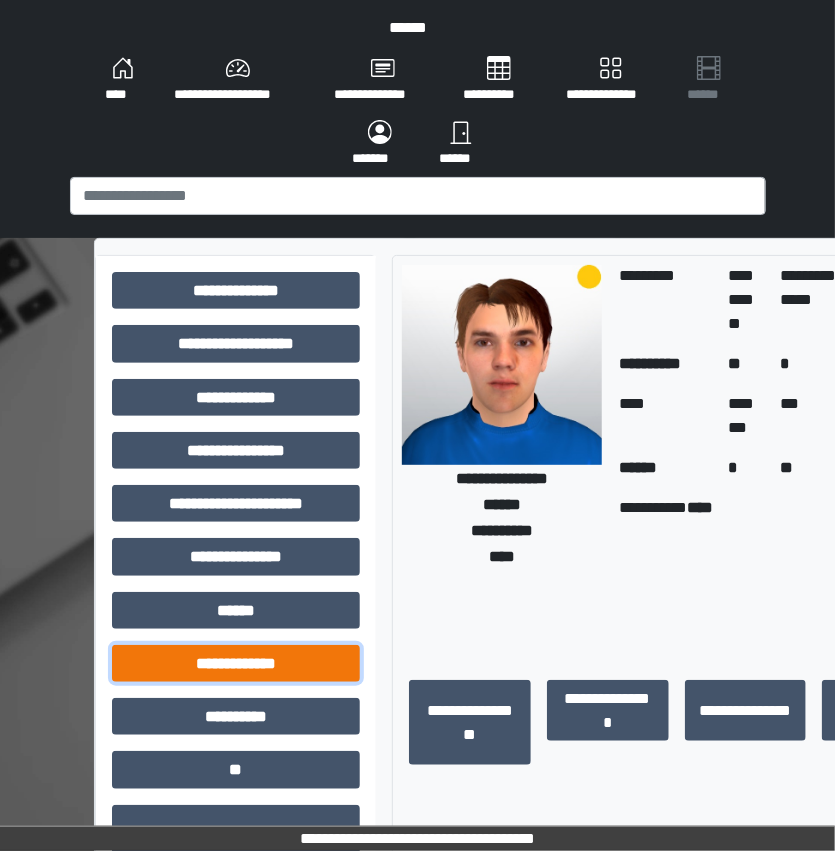 click on "**********" at bounding box center (236, 663) 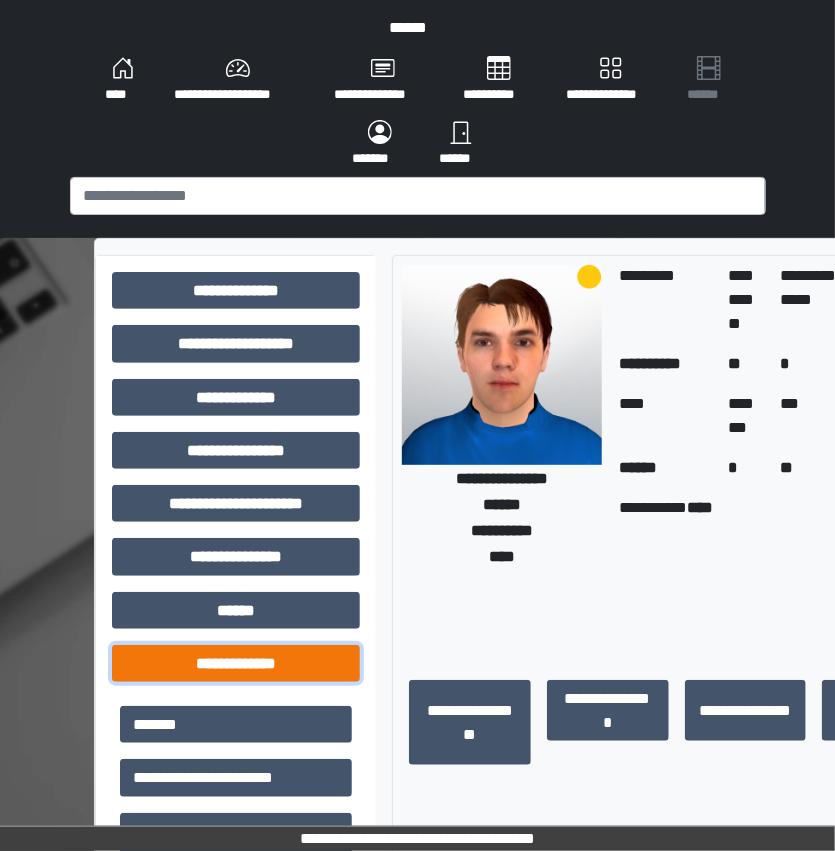 scroll, scrollTop: 228, scrollLeft: 0, axis: vertical 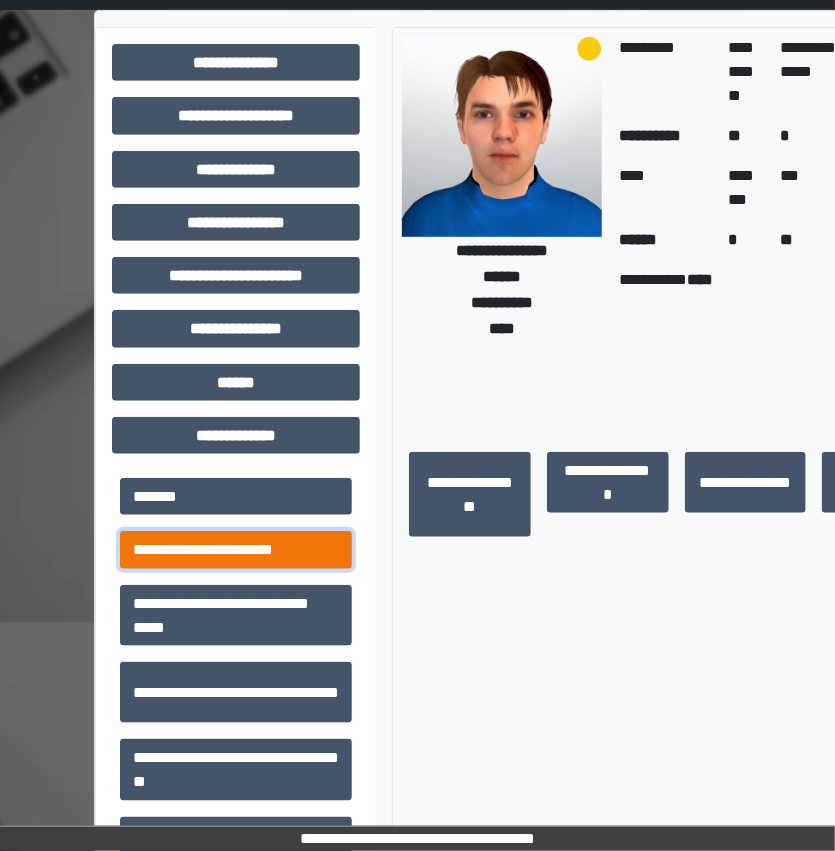 click on "**********" at bounding box center (236, 549) 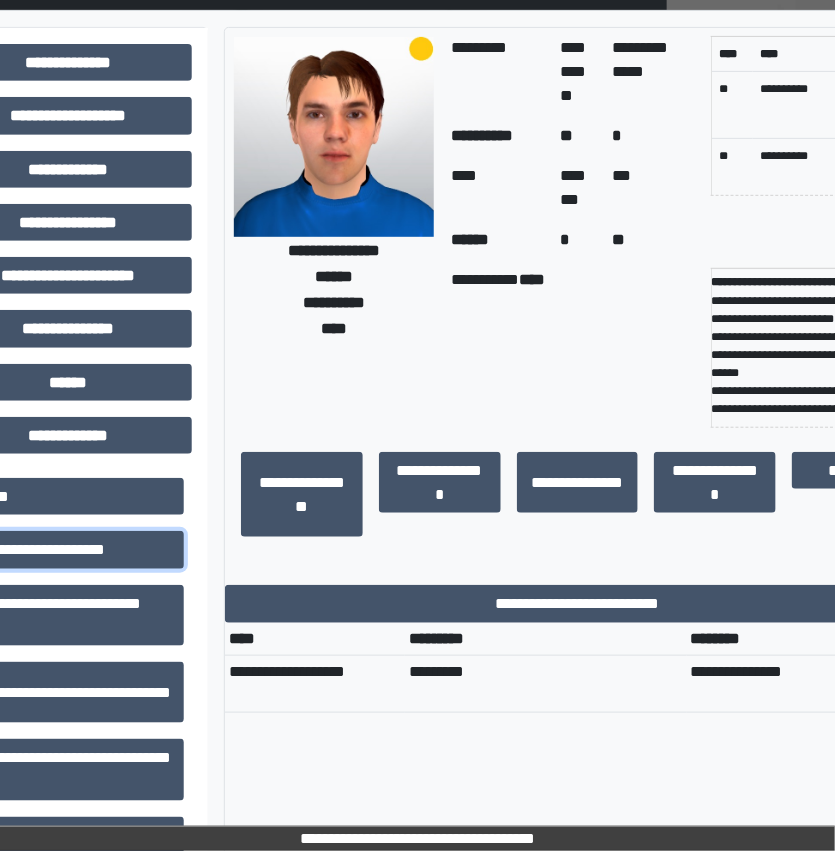 scroll, scrollTop: 228, scrollLeft: 263, axis: both 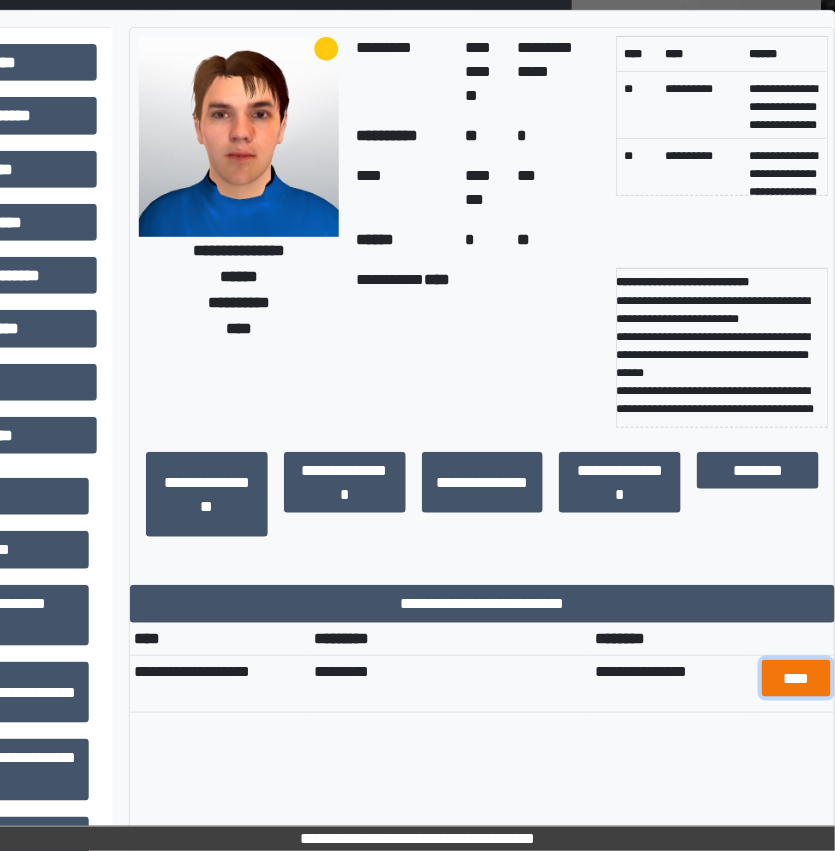 click on "****" at bounding box center [796, 678] 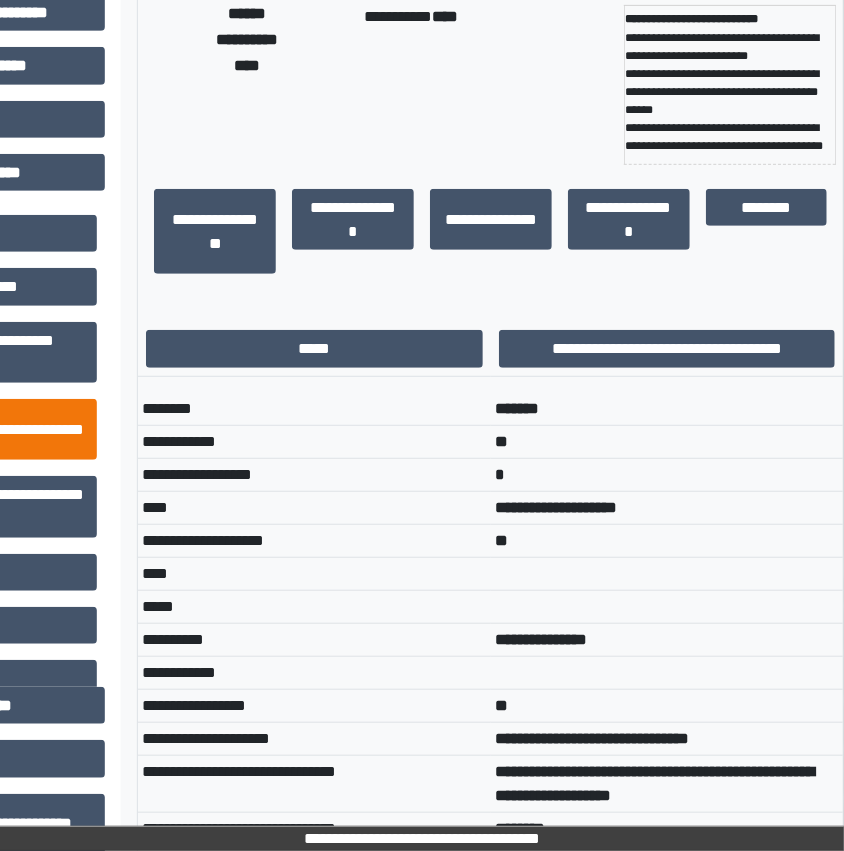 scroll, scrollTop: 514, scrollLeft: 259, axis: both 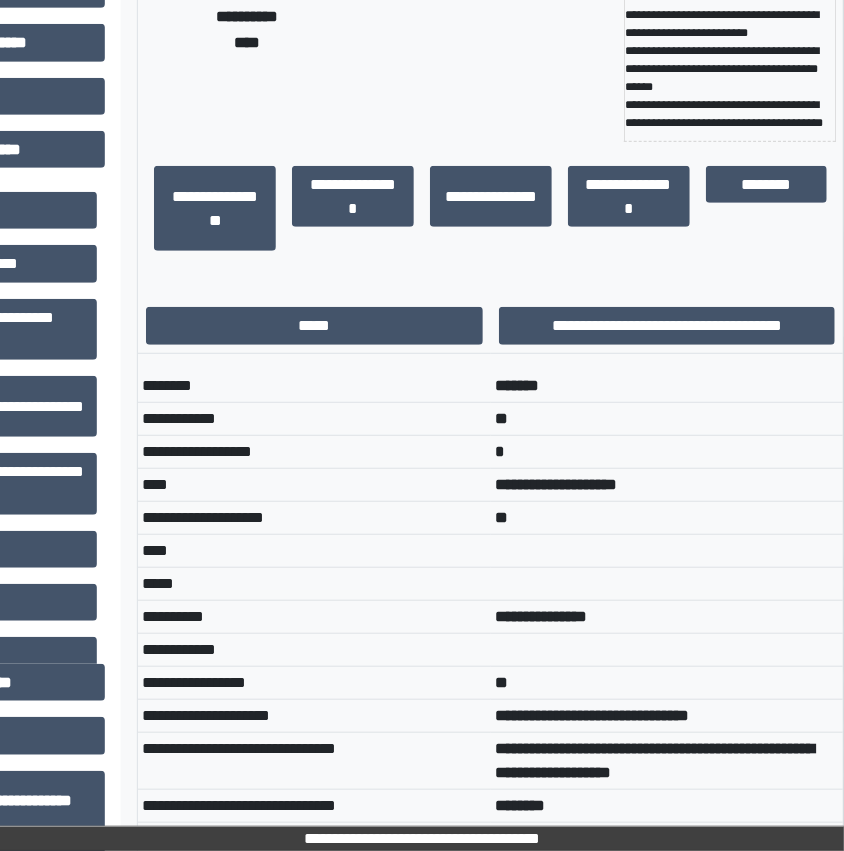 drag, startPoint x: 751, startPoint y: 721, endPoint x: 482, endPoint y: 710, distance: 269.22482 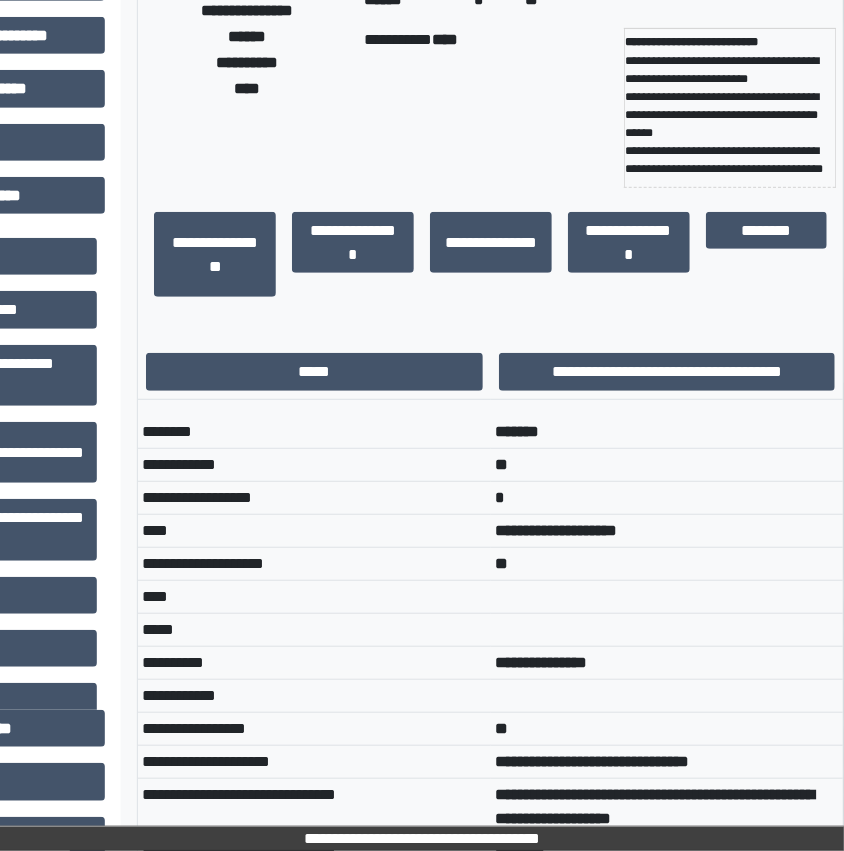 scroll, scrollTop: 465, scrollLeft: 259, axis: both 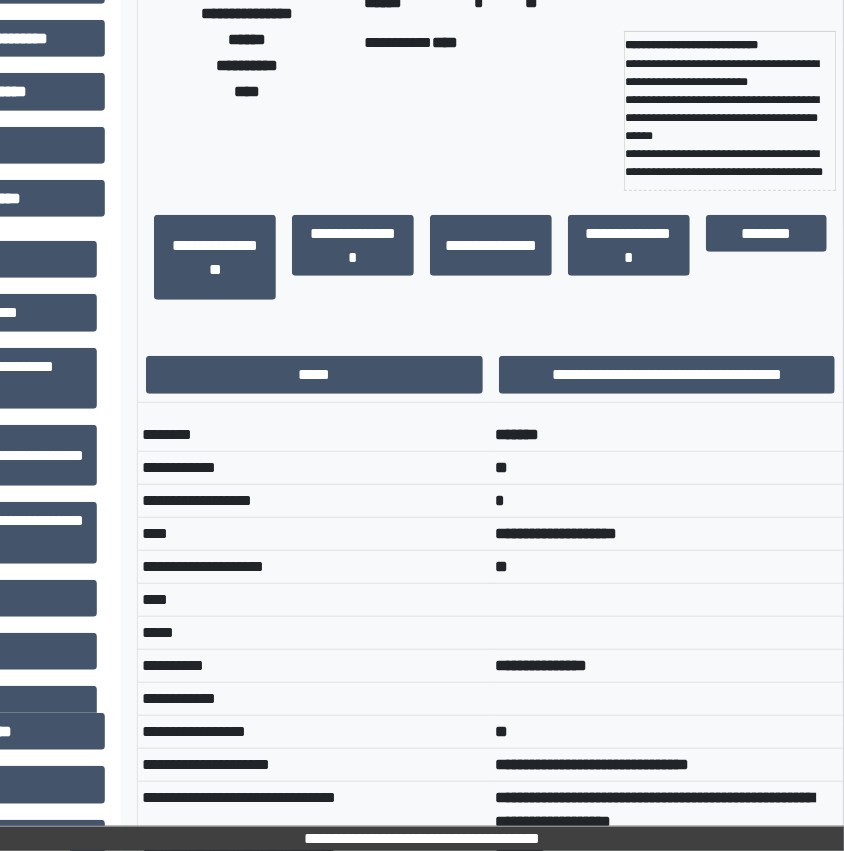 click on "**********" at bounding box center (592, 764) 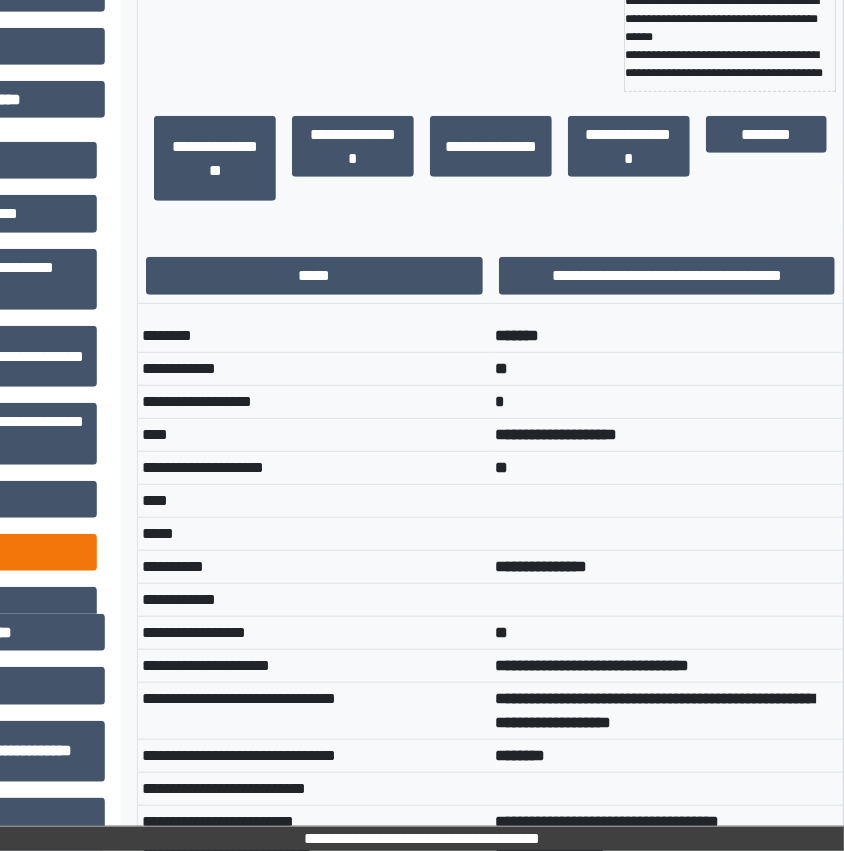 scroll, scrollTop: 601, scrollLeft: 259, axis: both 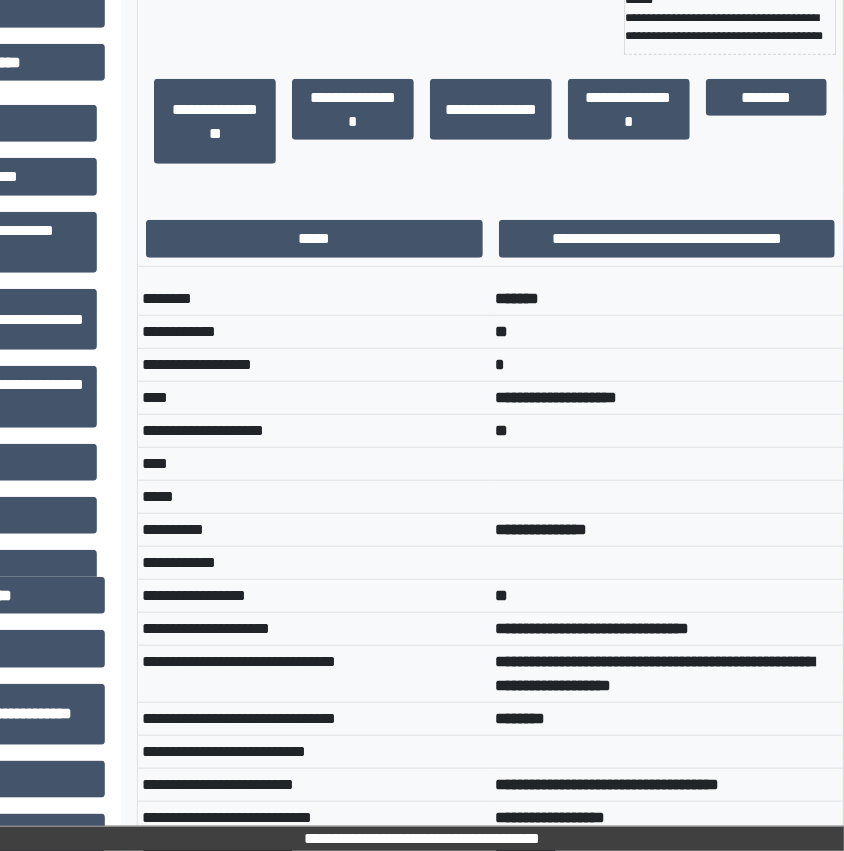 drag, startPoint x: 484, startPoint y: 660, endPoint x: 755, endPoint y: 675, distance: 271.41483 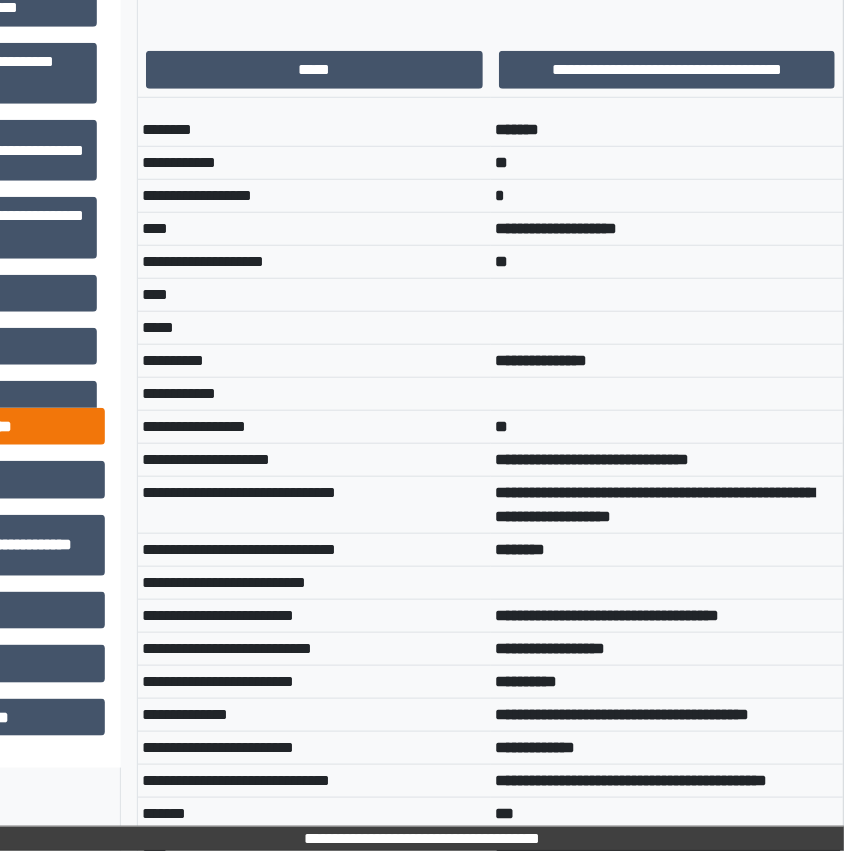scroll, scrollTop: 815, scrollLeft: 259, axis: both 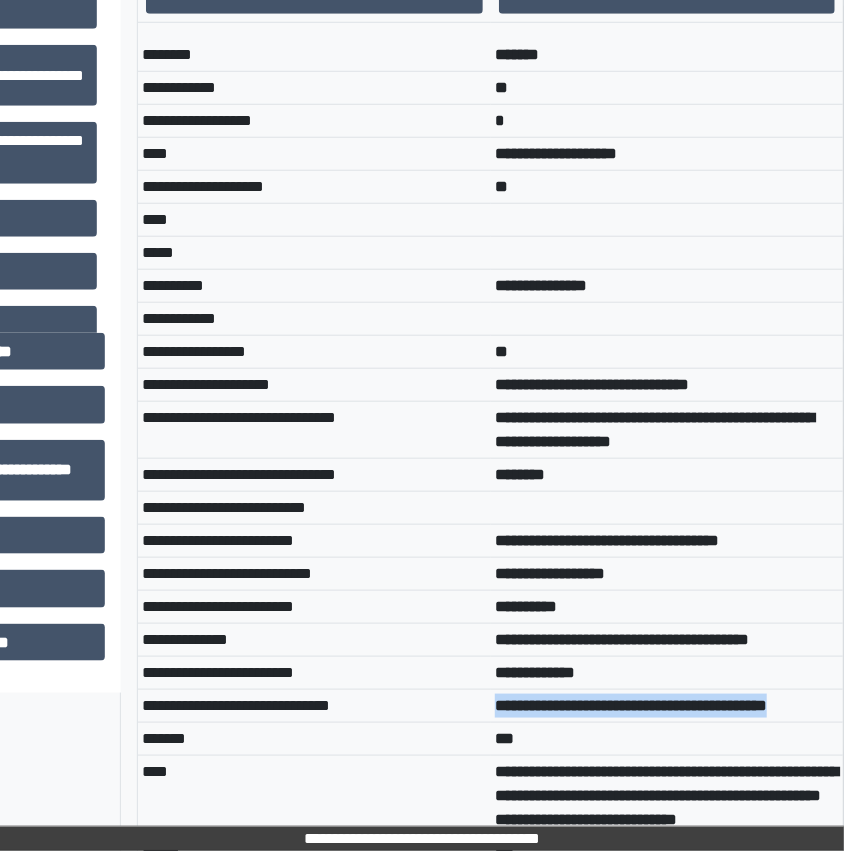 drag, startPoint x: 584, startPoint y: 723, endPoint x: 459, endPoint y: 690, distance: 129.28264 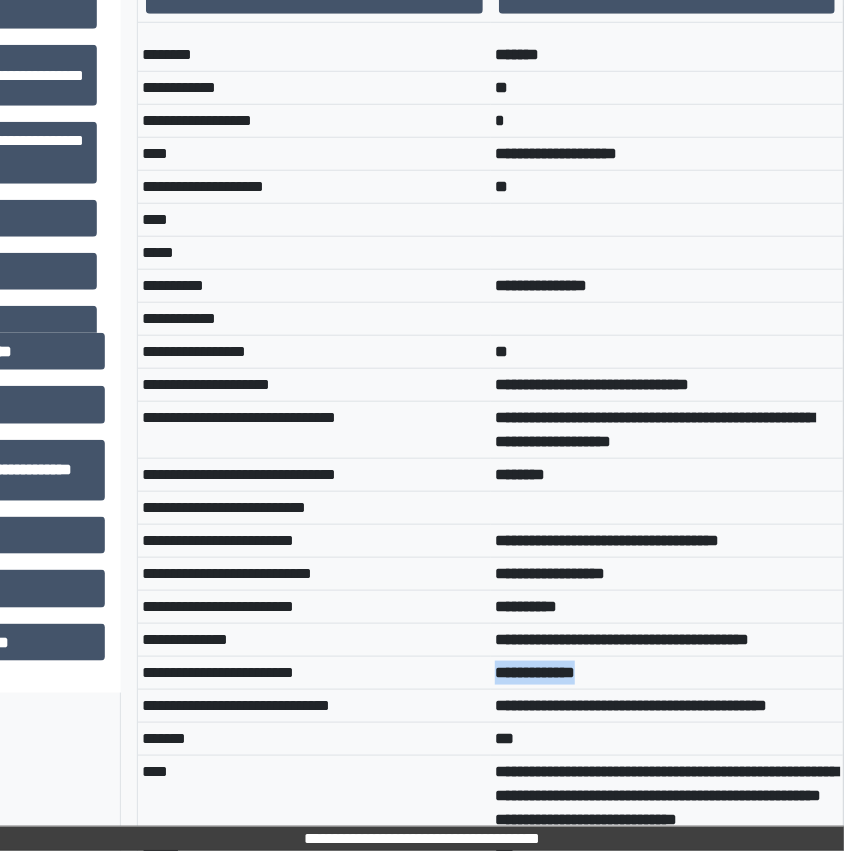 drag, startPoint x: 606, startPoint y: 661, endPoint x: 491, endPoint y: 661, distance: 115 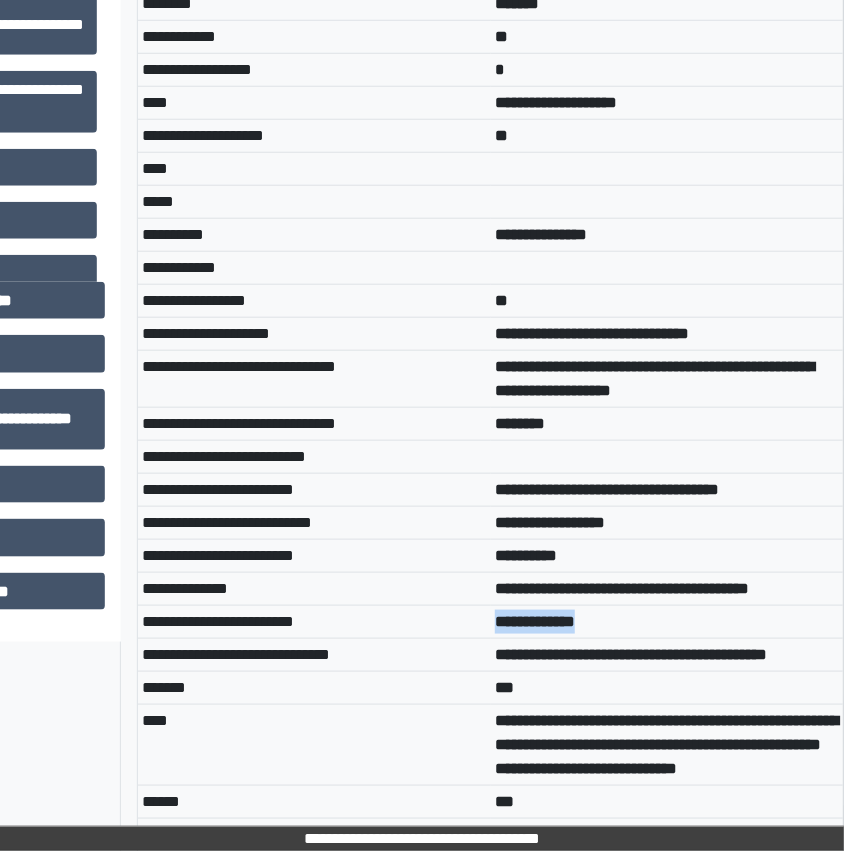 scroll, scrollTop: 896, scrollLeft: 257, axis: both 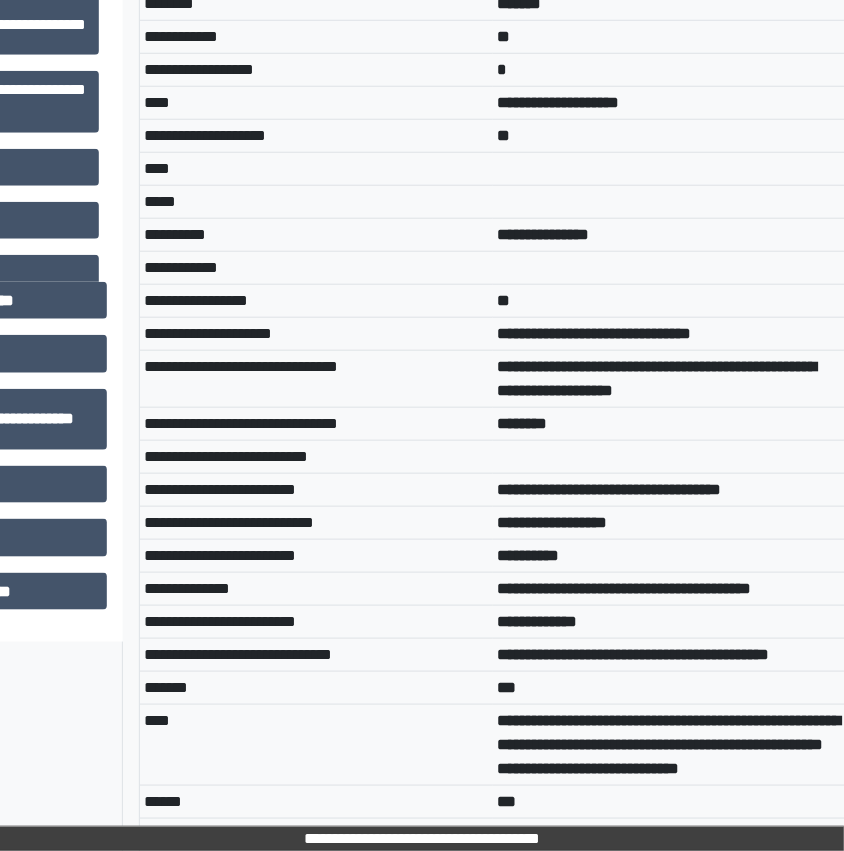 click on "**********" at bounding box center (669, 522) 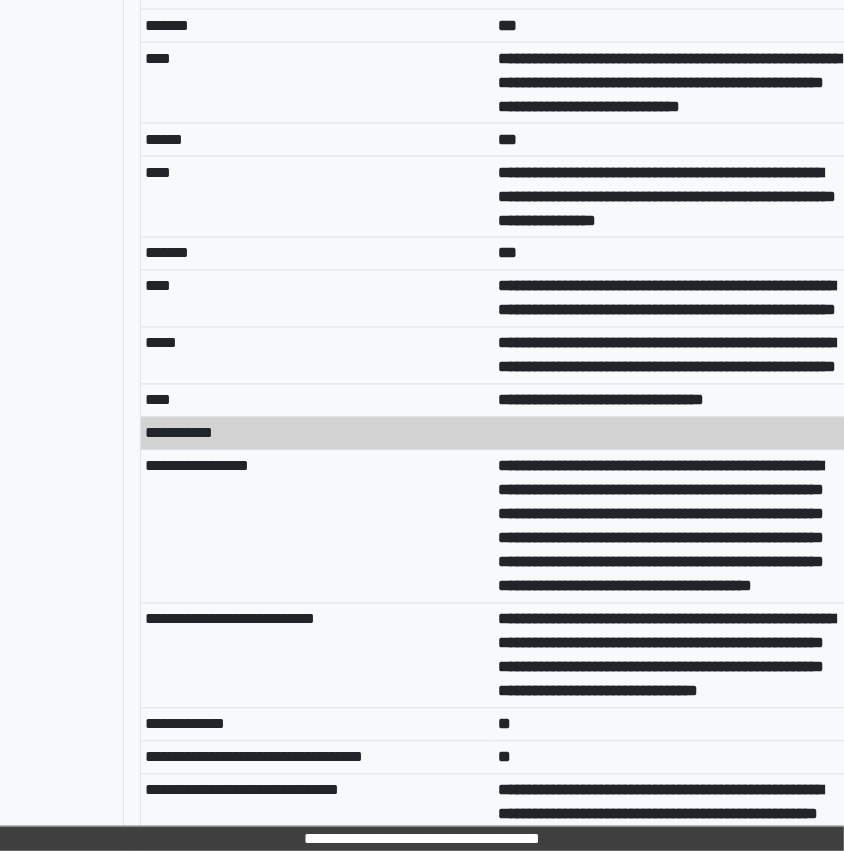 scroll, scrollTop: 1587, scrollLeft: 256, axis: both 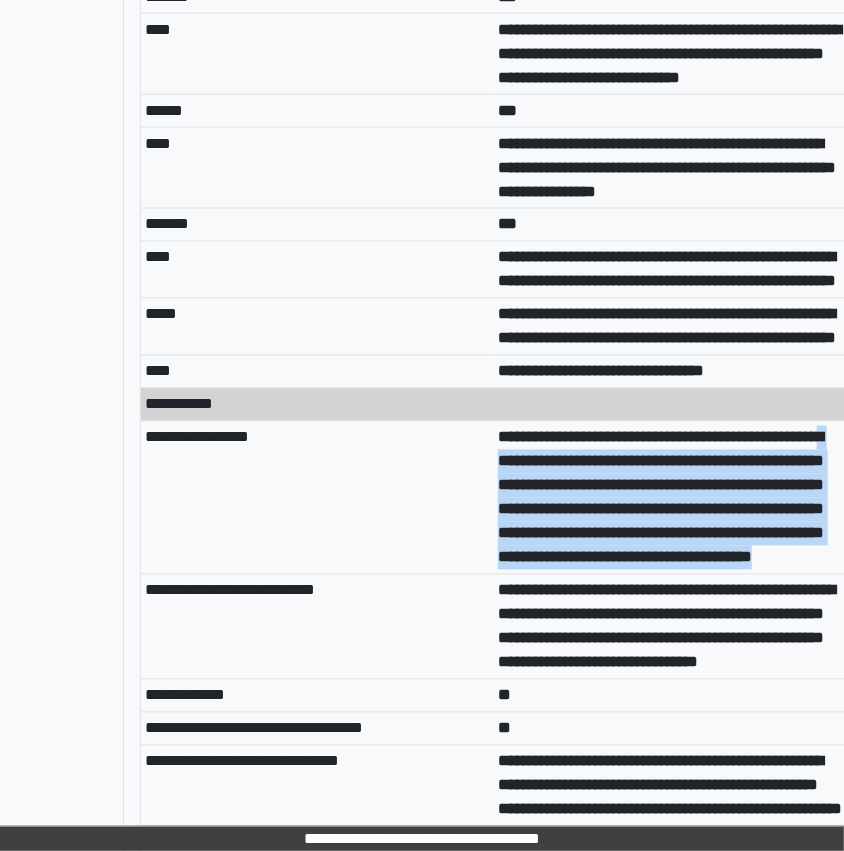 drag, startPoint x: 595, startPoint y: 540, endPoint x: 740, endPoint y: 685, distance: 205.06097 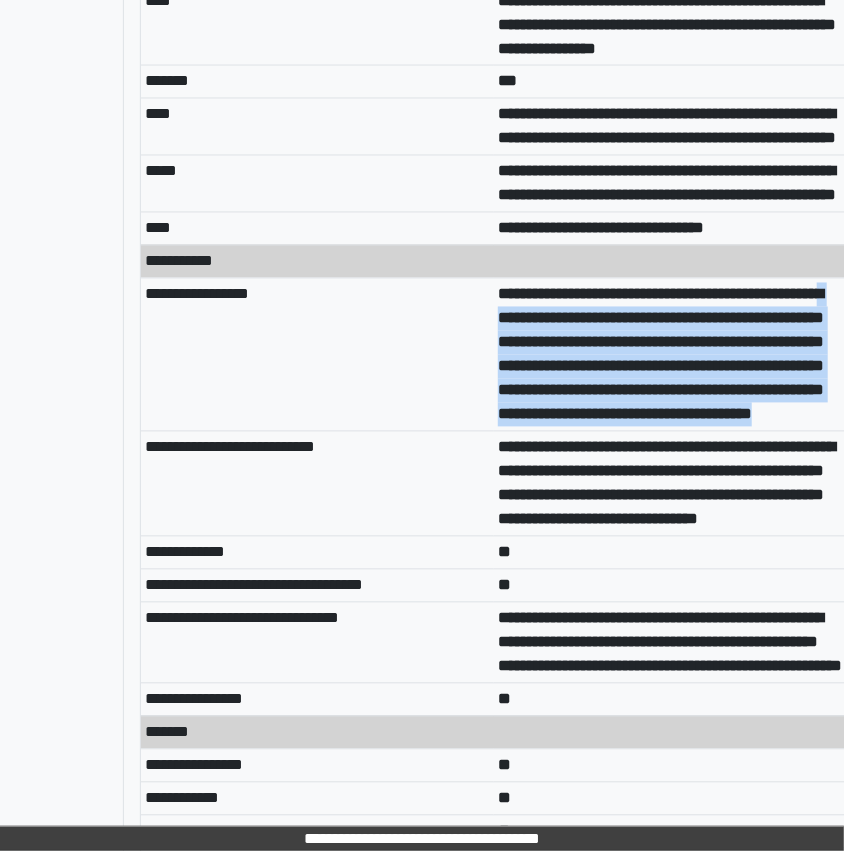 scroll, scrollTop: 1733, scrollLeft: 256, axis: both 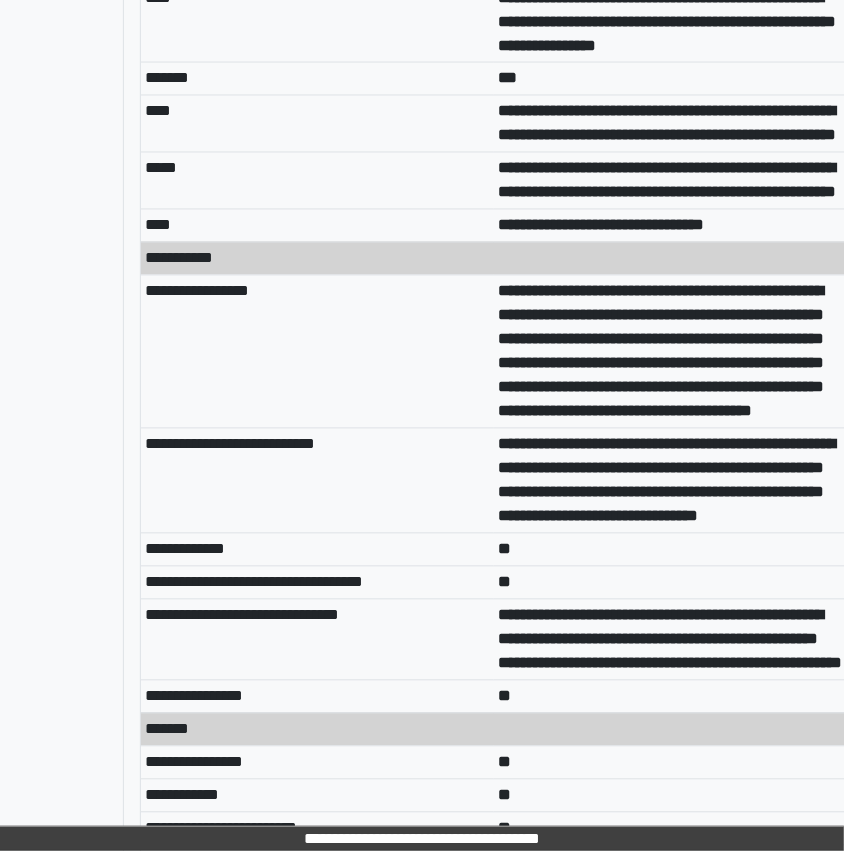 click on "**********" at bounding box center [317, 480] 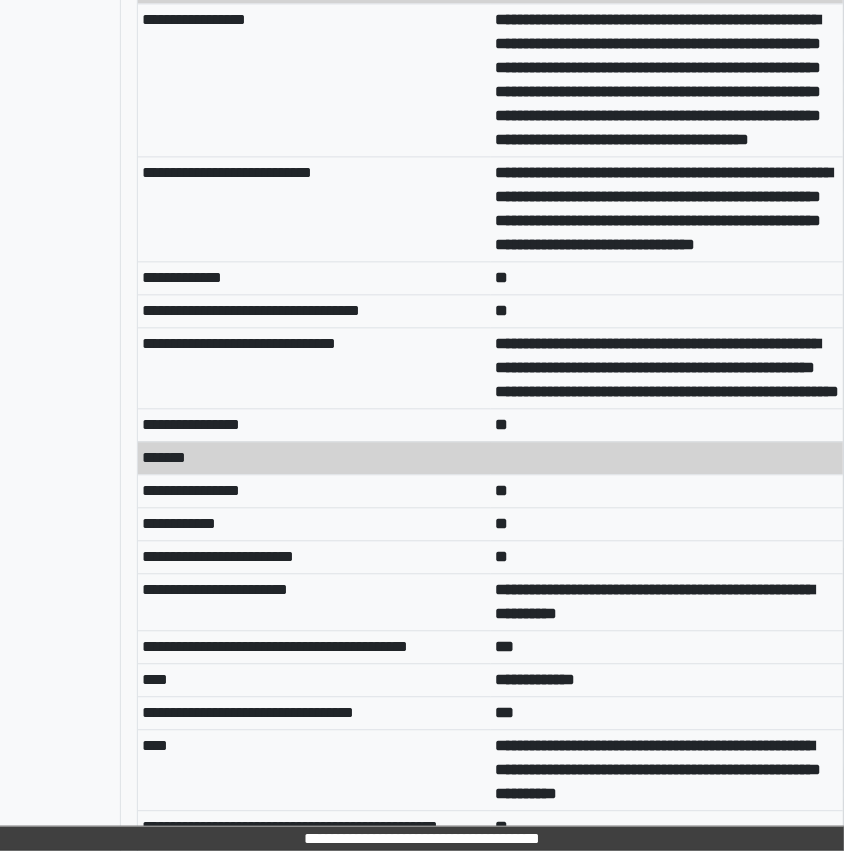 scroll, scrollTop: 2005, scrollLeft: 259, axis: both 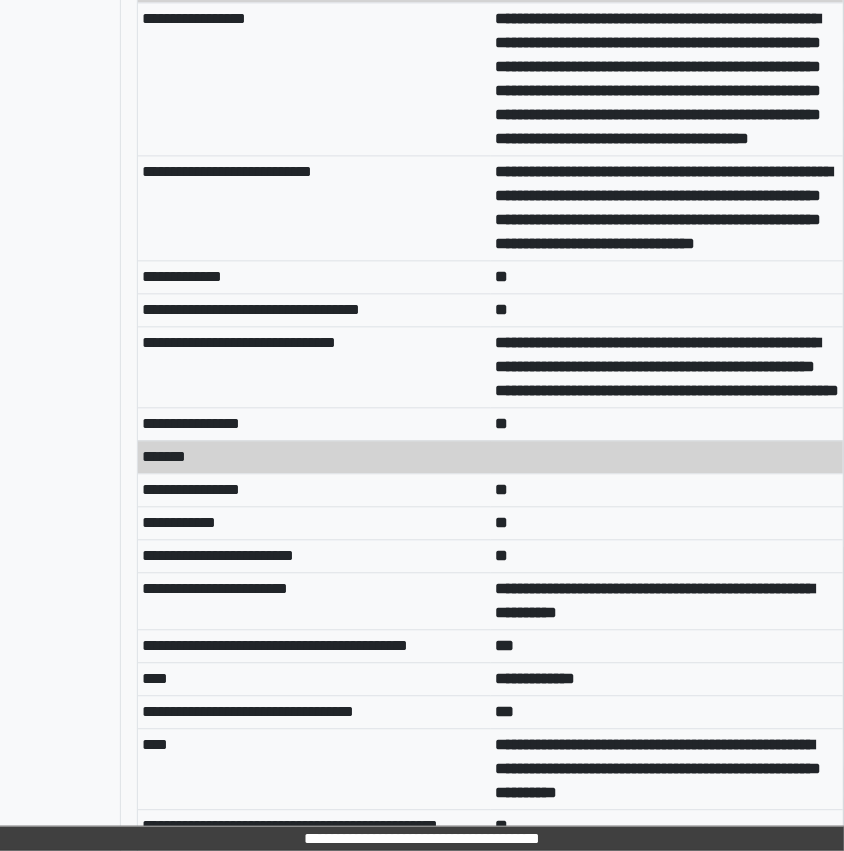 click on "**********" at bounding box center (667, 367) 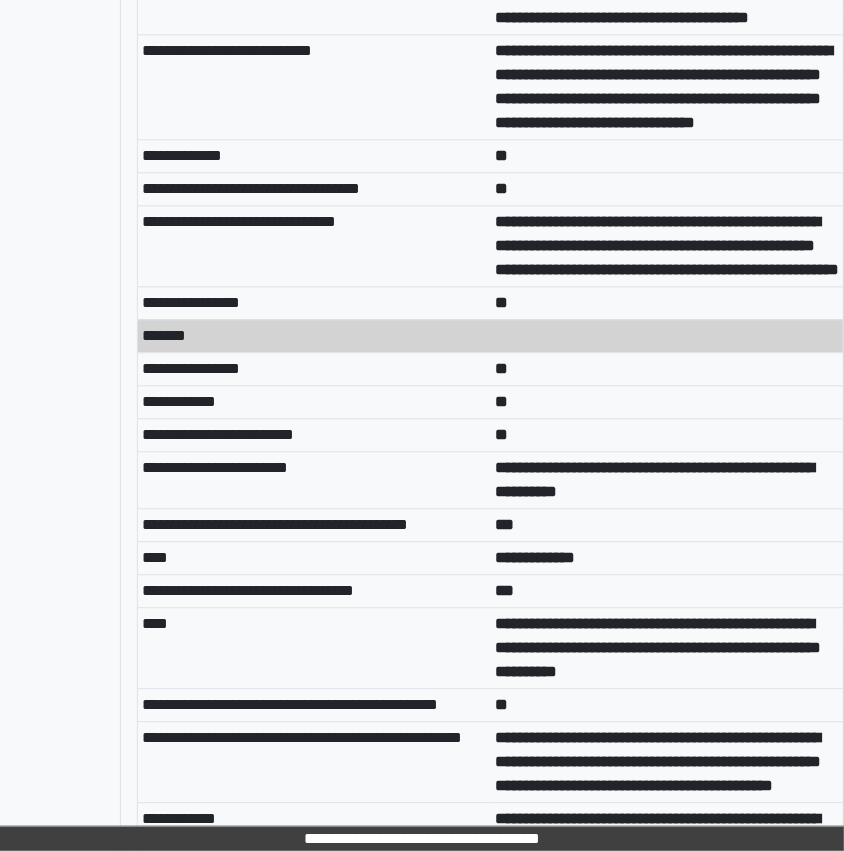 scroll, scrollTop: 2129, scrollLeft: 259, axis: both 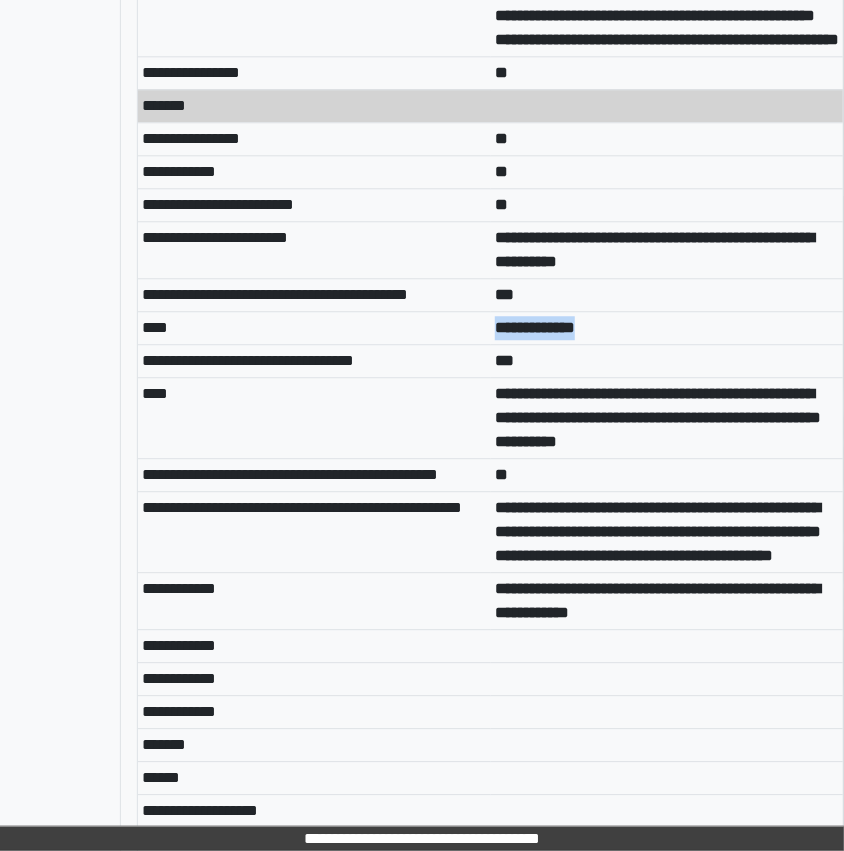 drag, startPoint x: 614, startPoint y: 500, endPoint x: 486, endPoint y: 502, distance: 128.01562 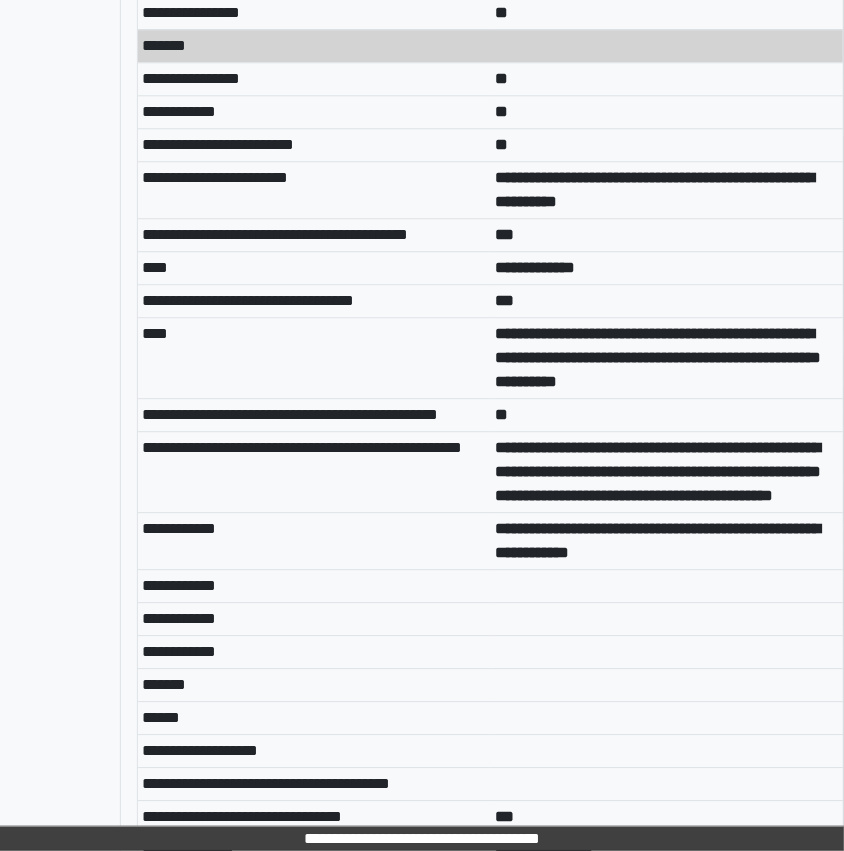 click on "**********" at bounding box center (667, 357) 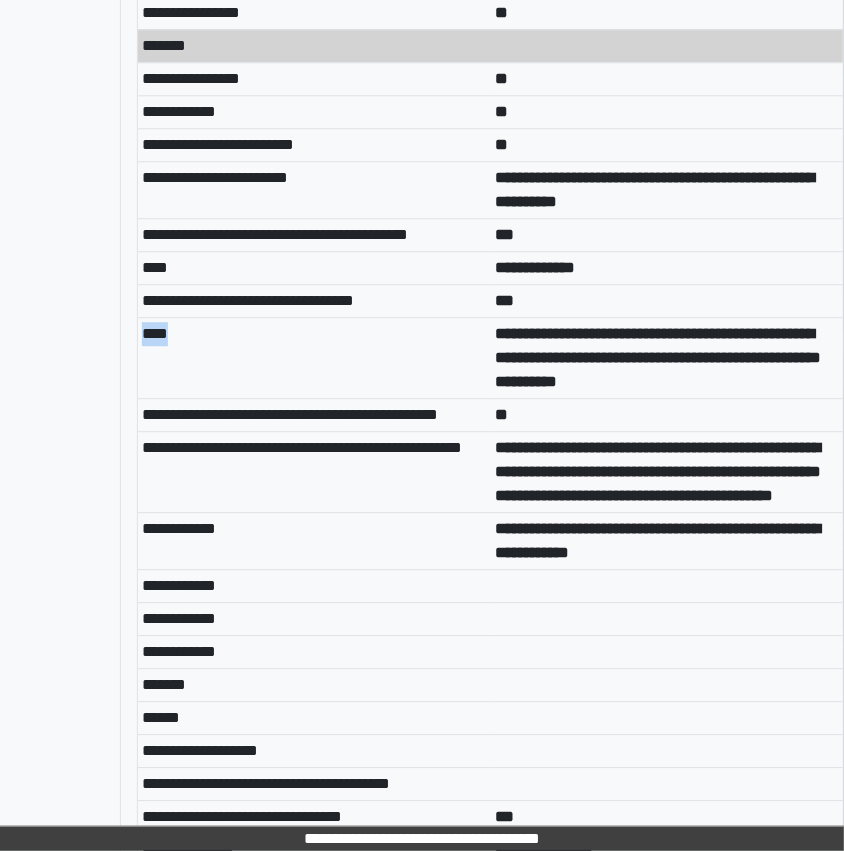 copy on "****" 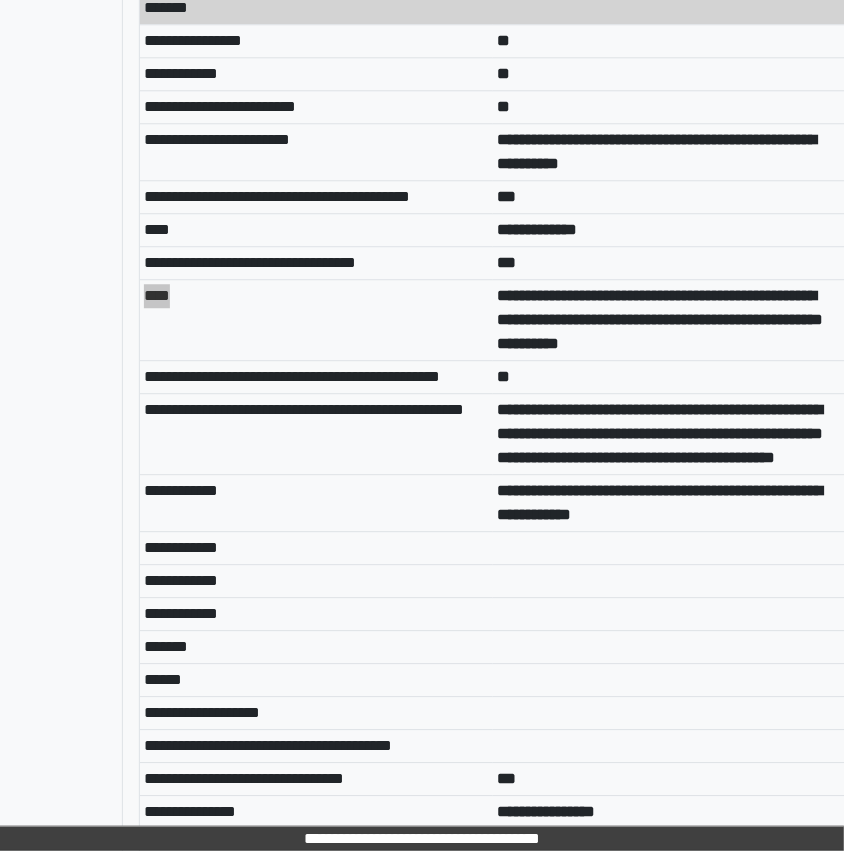 scroll, scrollTop: 2460, scrollLeft: 257, axis: both 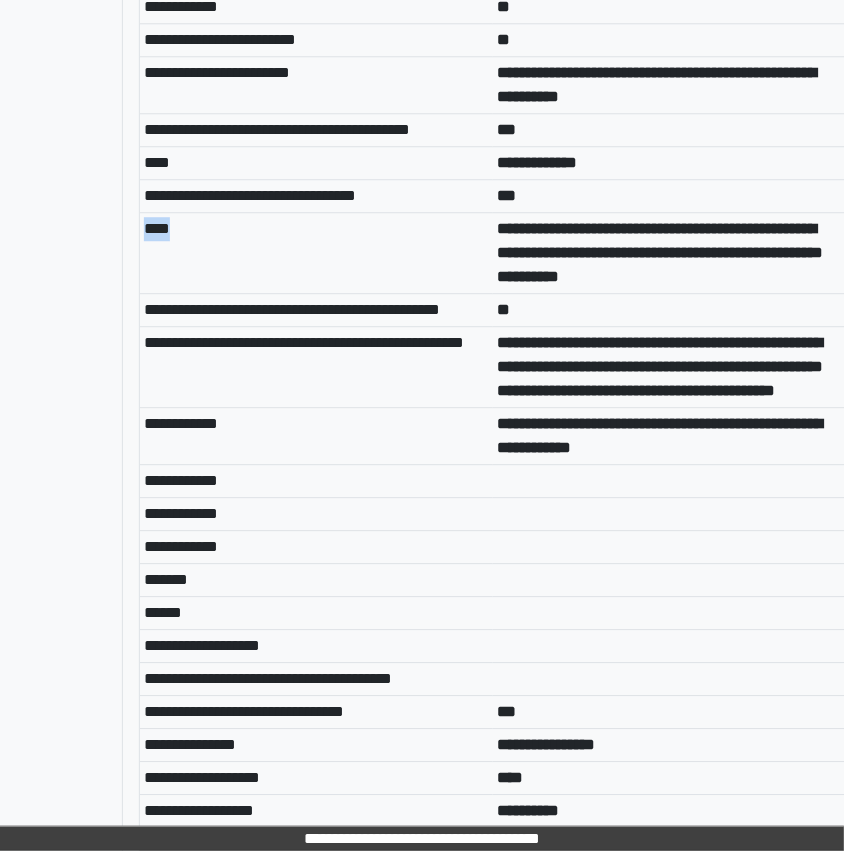 drag, startPoint x: 703, startPoint y: 619, endPoint x: 487, endPoint y: 540, distance: 229.99348 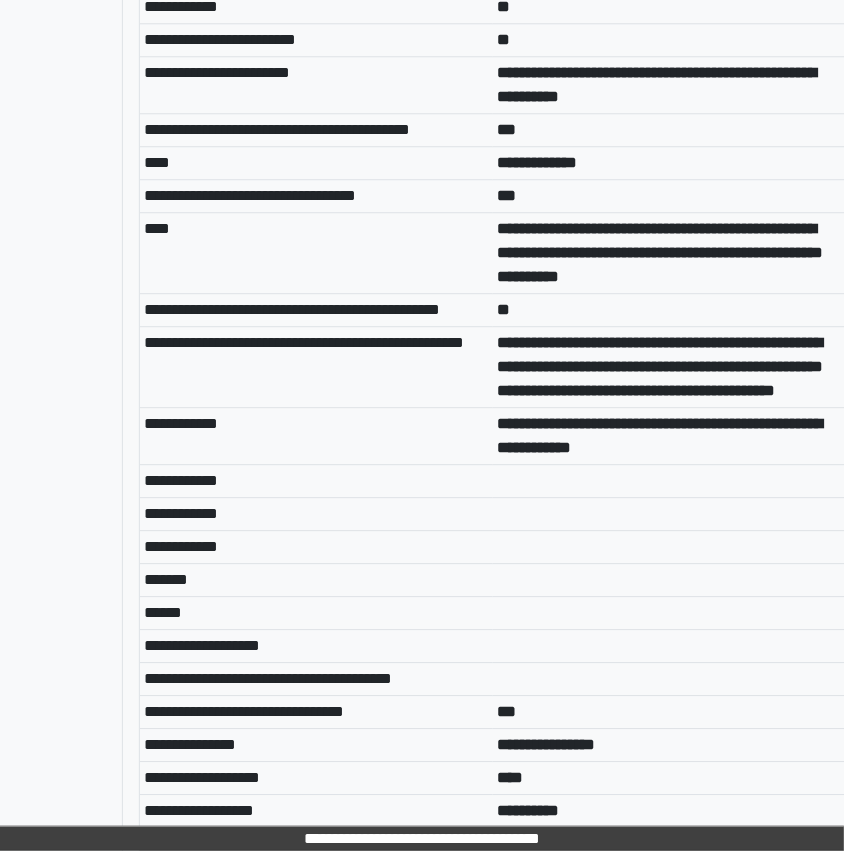 drag, startPoint x: 666, startPoint y: 623, endPoint x: 495, endPoint y: 539, distance: 190.51772 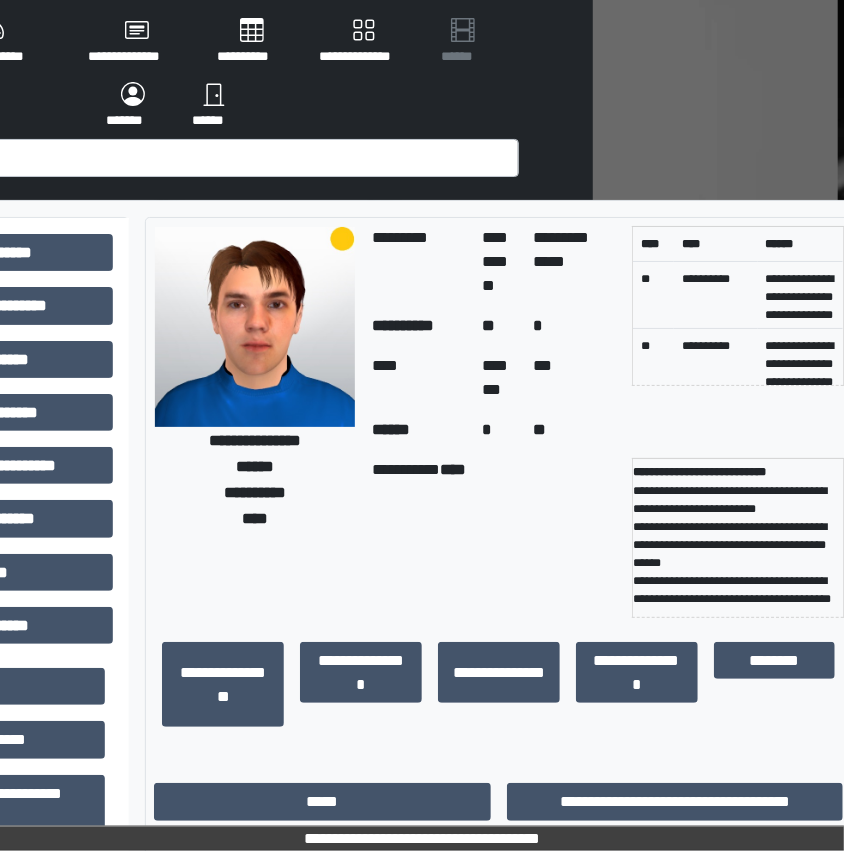 scroll, scrollTop: 0, scrollLeft: 251, axis: horizontal 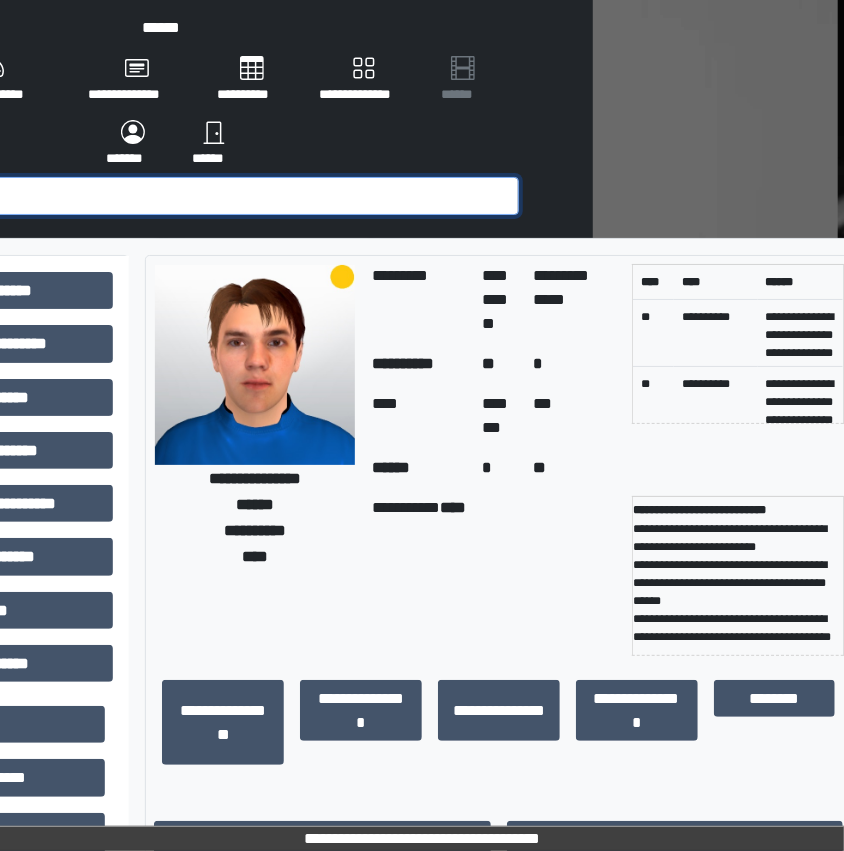 click at bounding box center (171, 196) 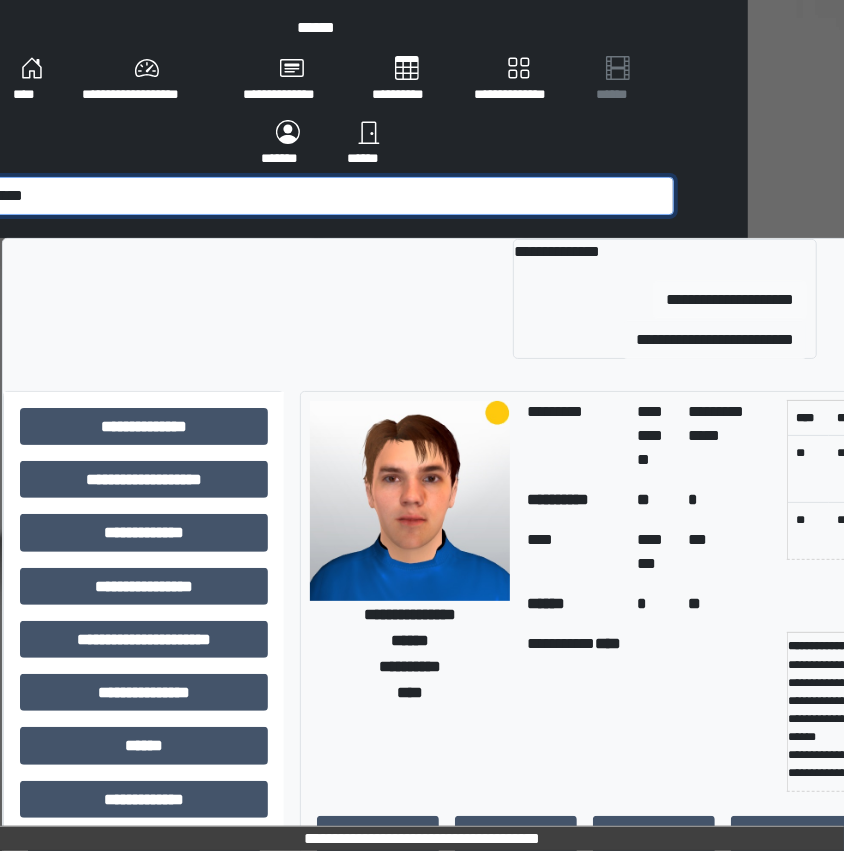 type on "*****" 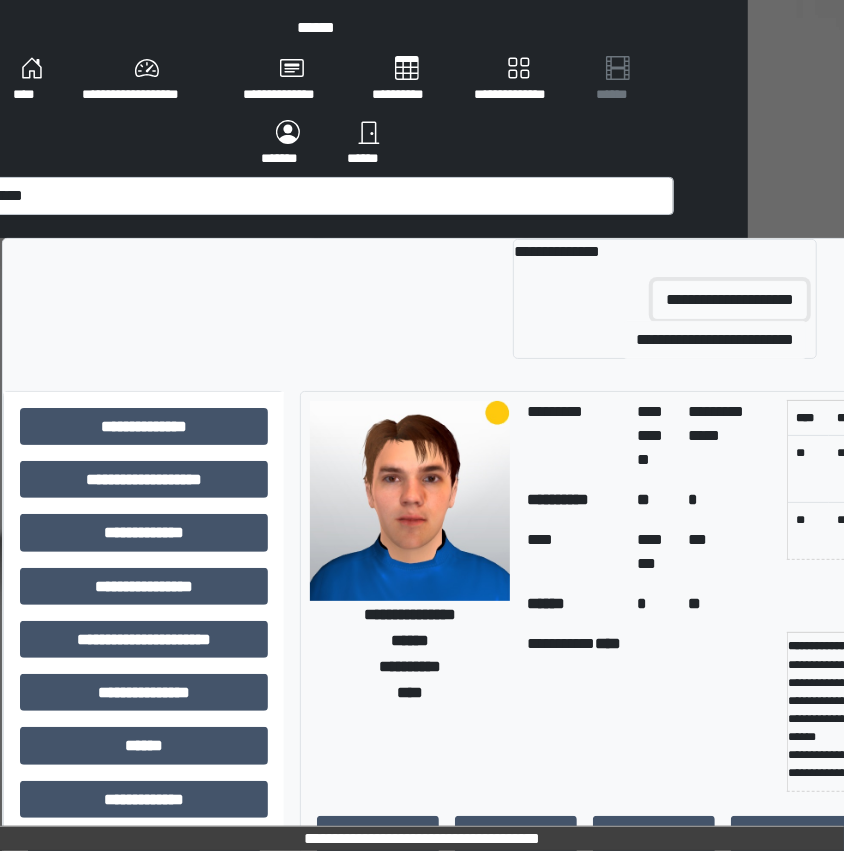 click on "**********" at bounding box center (730, 300) 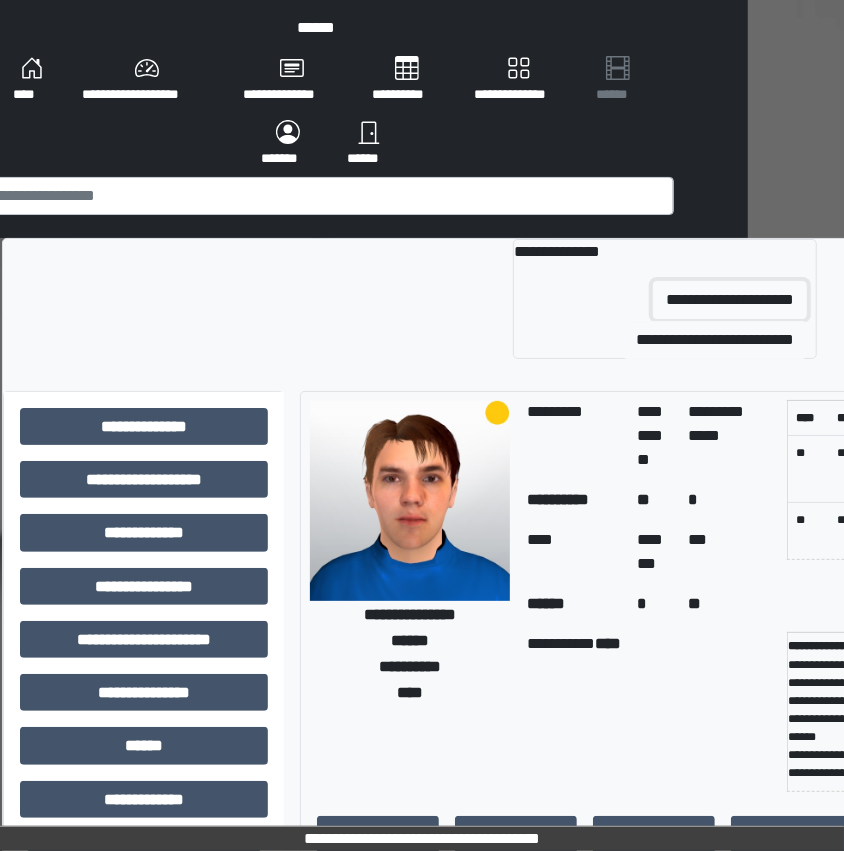 scroll, scrollTop: 73, scrollLeft: 0, axis: vertical 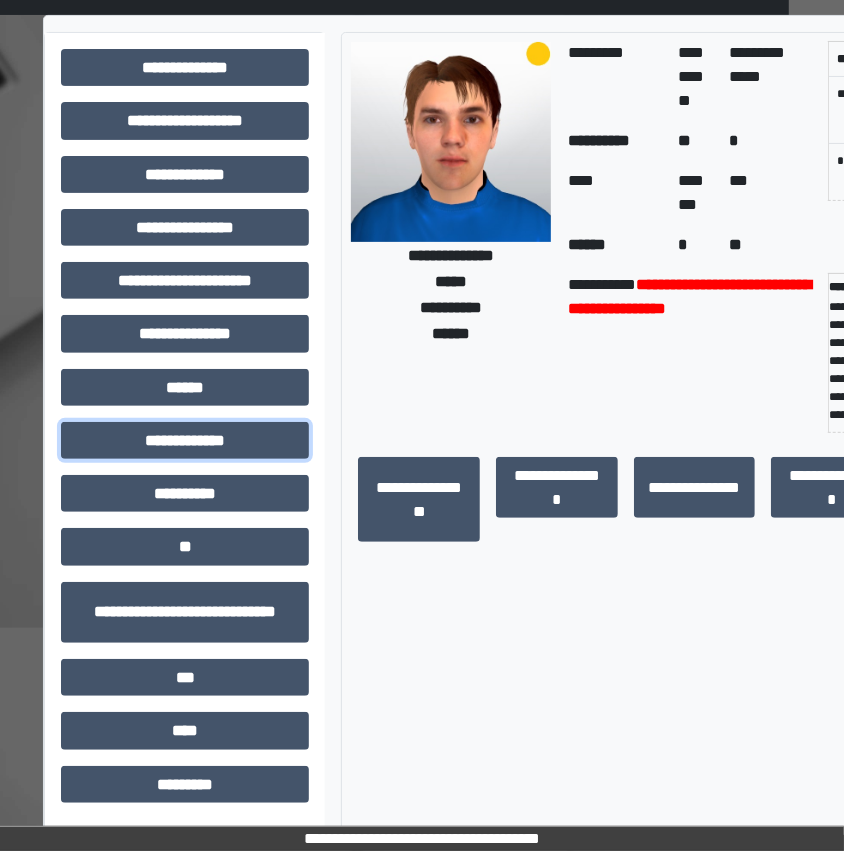 click on "**********" at bounding box center [185, 440] 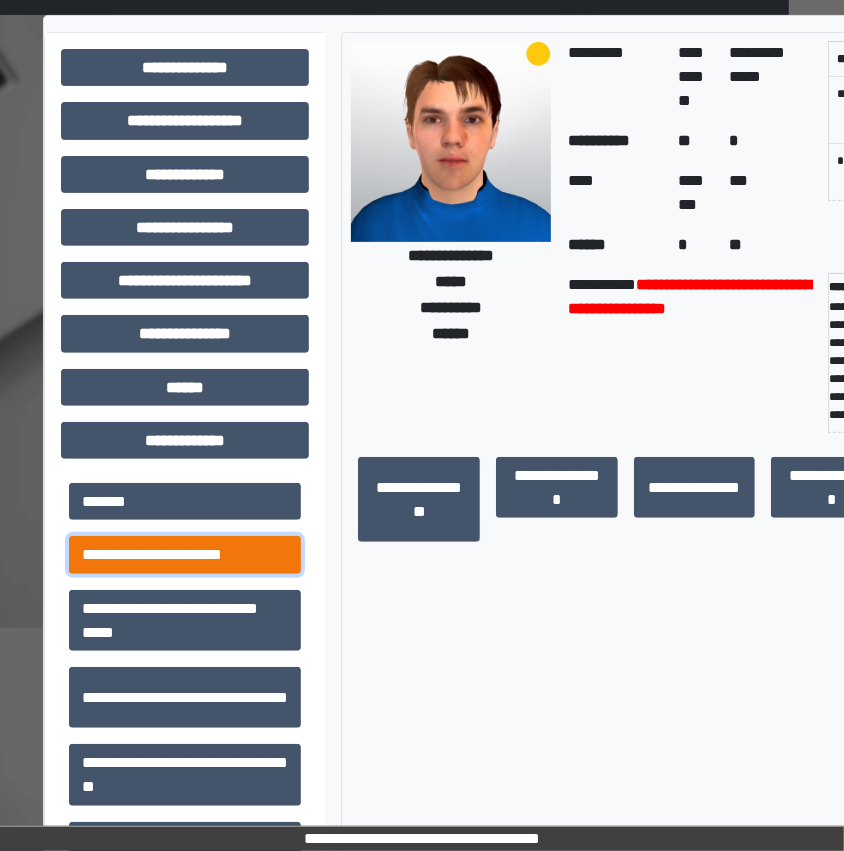 click on "**********" at bounding box center [185, 554] 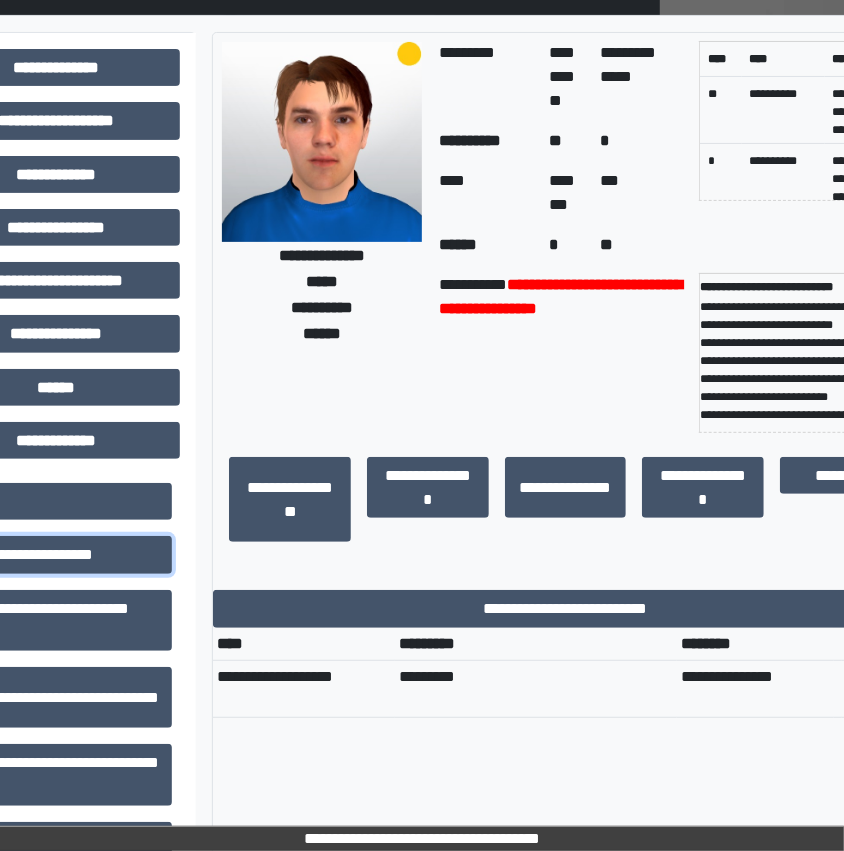 scroll, scrollTop: 223, scrollLeft: 257, axis: both 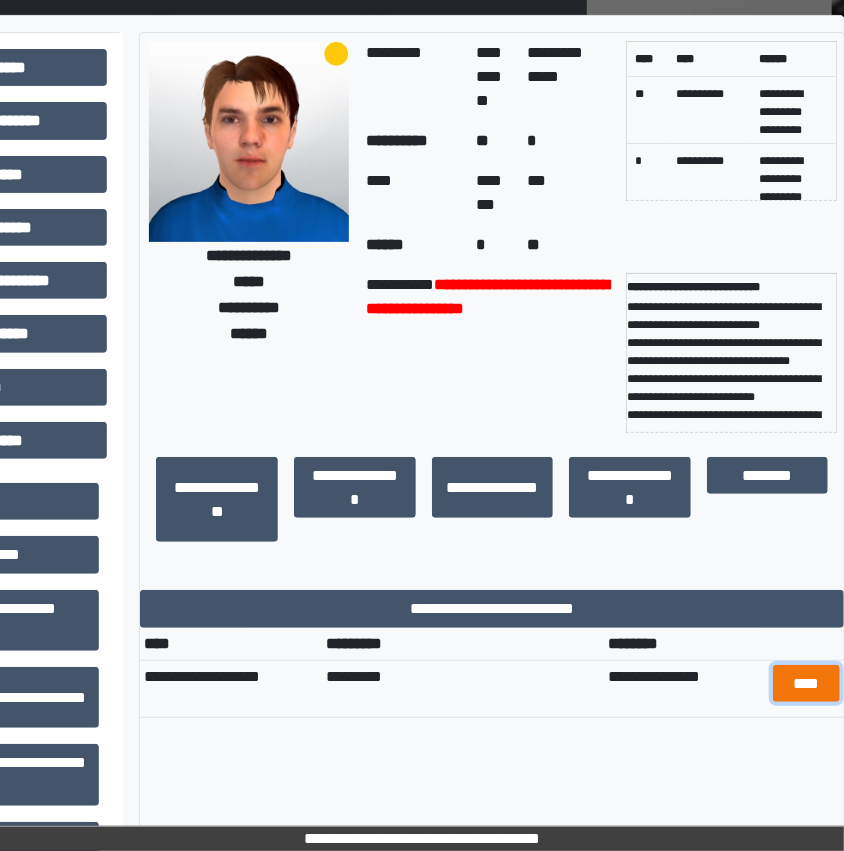 click on "****" at bounding box center [807, 683] 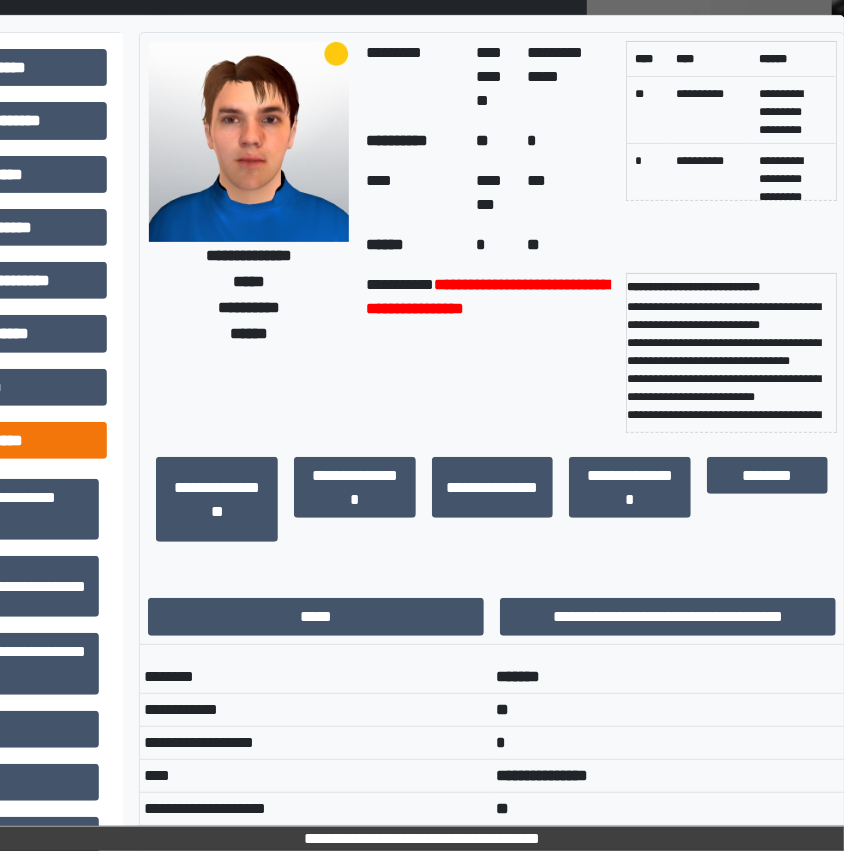 scroll, scrollTop: 139, scrollLeft: 0, axis: vertical 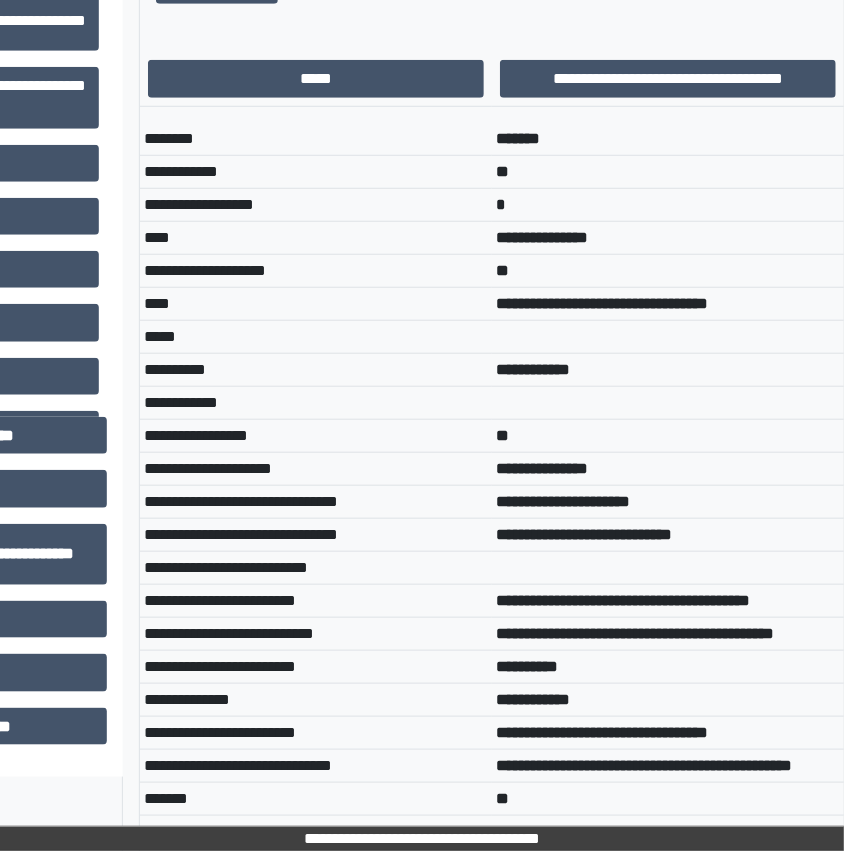 drag, startPoint x: 624, startPoint y: 472, endPoint x: 496, endPoint y: 469, distance: 128.03516 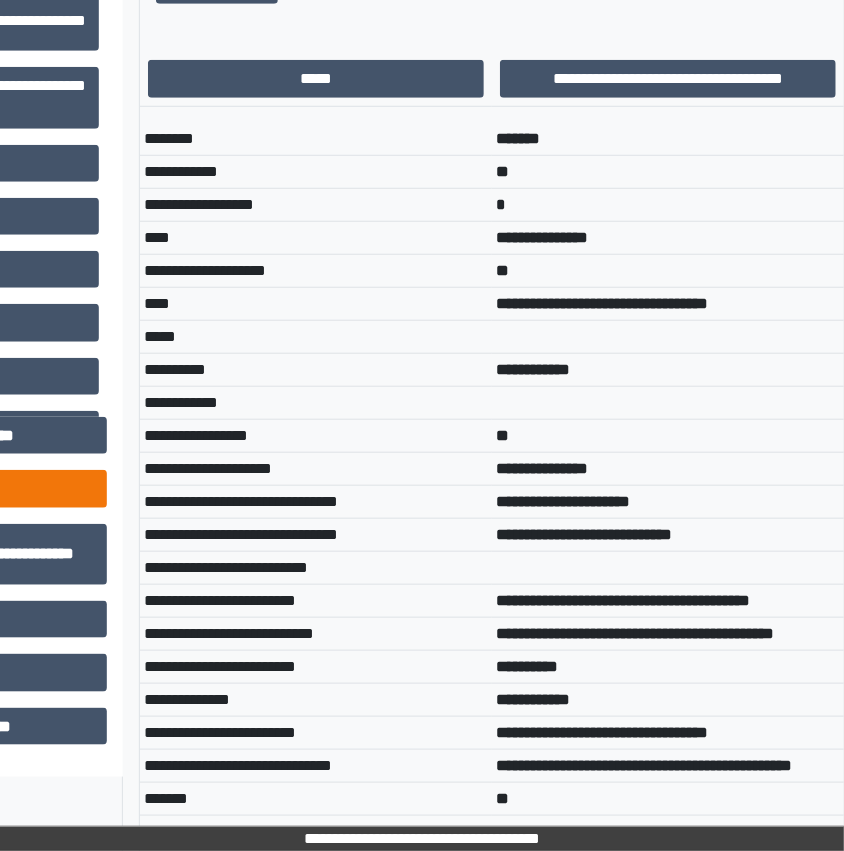 scroll, scrollTop: 751, scrollLeft: 257, axis: both 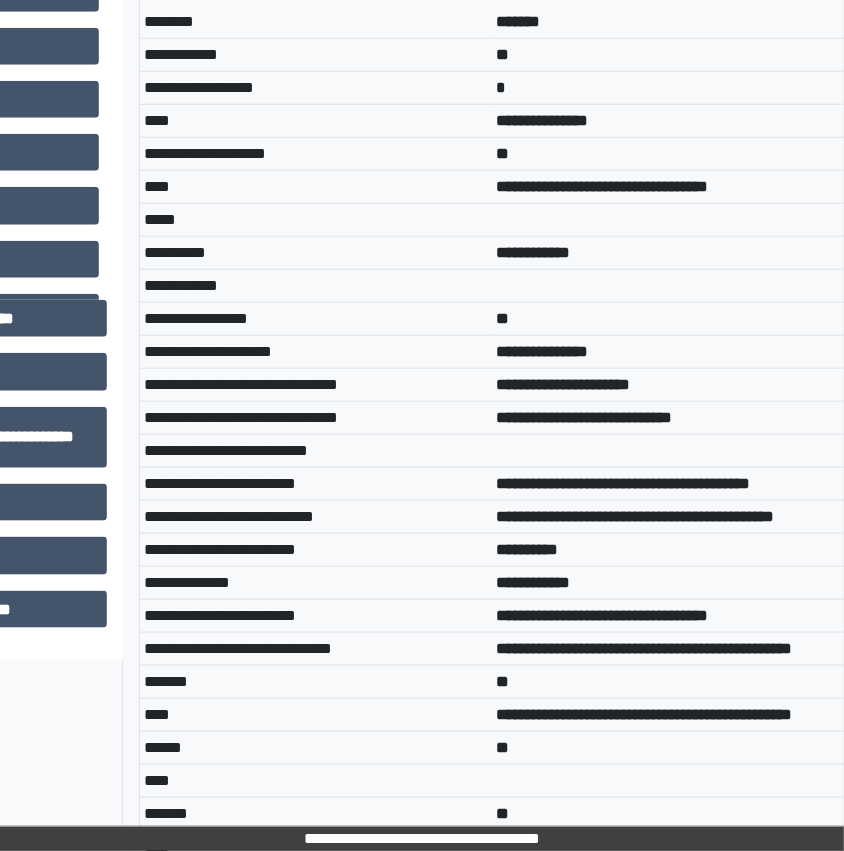 drag, startPoint x: 695, startPoint y: 374, endPoint x: 491, endPoint y: 374, distance: 204 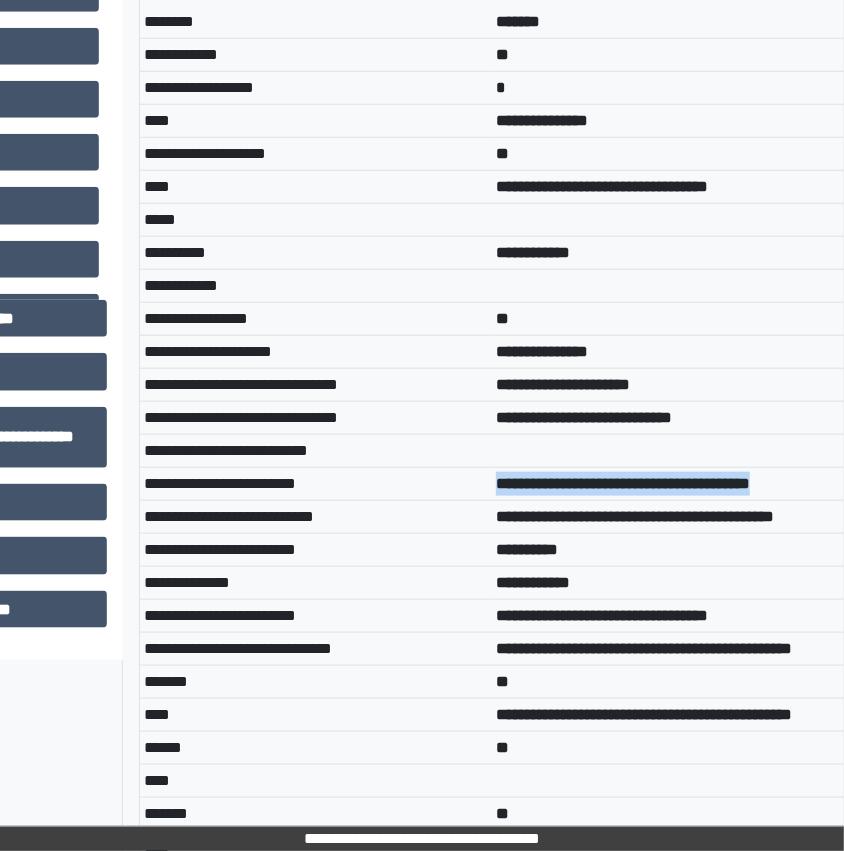 drag, startPoint x: 490, startPoint y: 480, endPoint x: 818, endPoint y: 476, distance: 328.02438 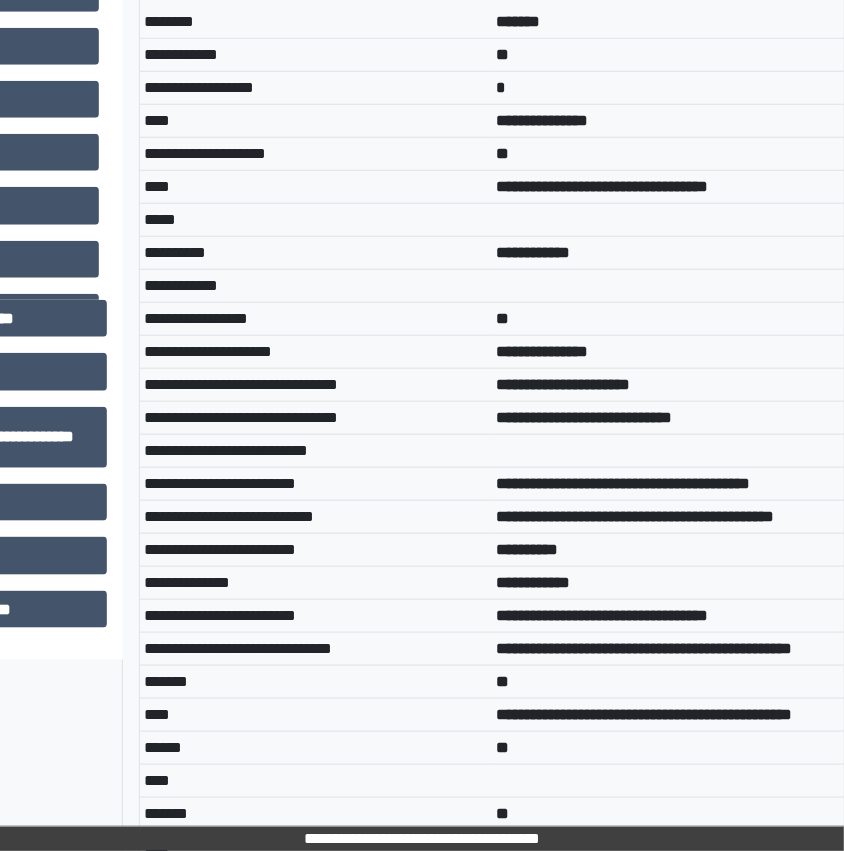 click on "**********" at bounding box center [668, 516] 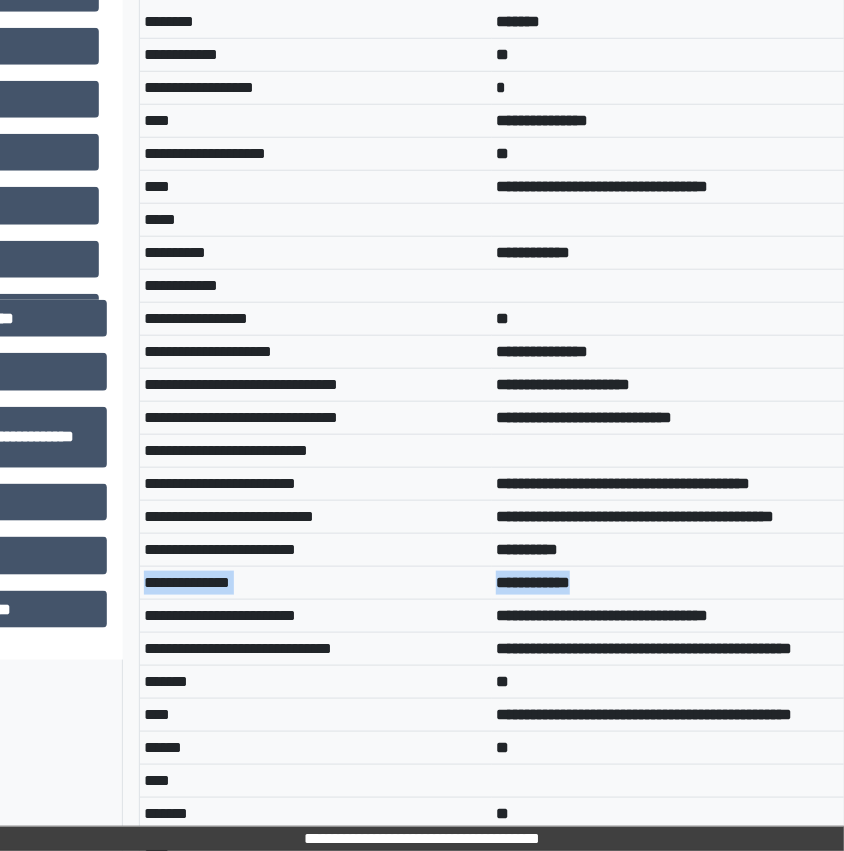 drag, startPoint x: 623, startPoint y: 602, endPoint x: 481, endPoint y: 583, distance: 143.26549 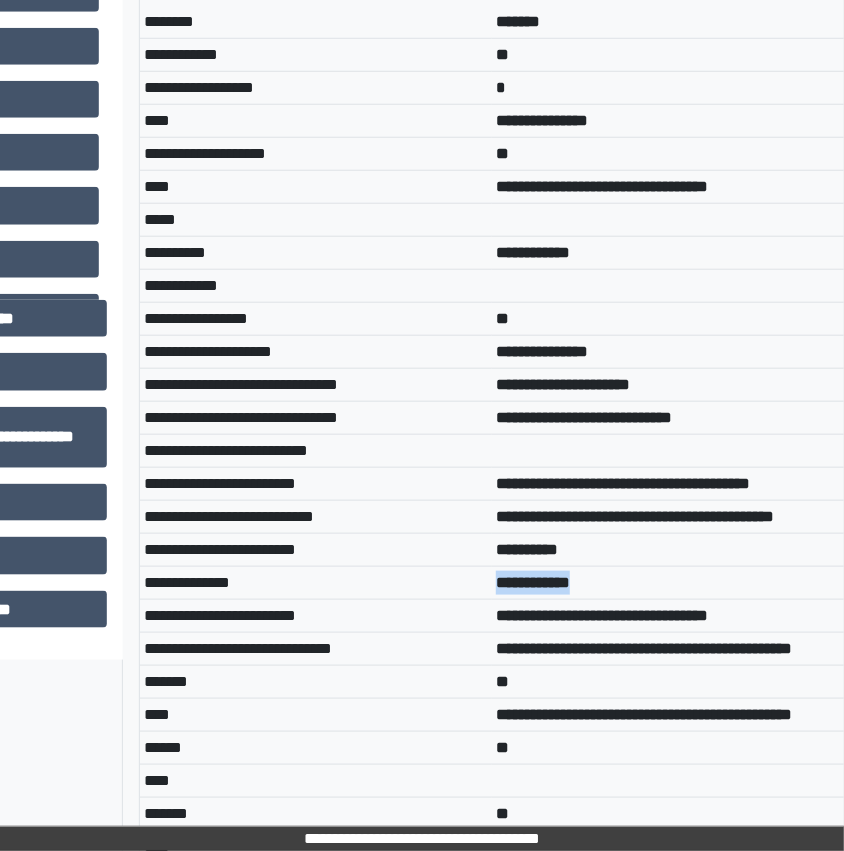drag, startPoint x: 609, startPoint y: 596, endPoint x: 500, endPoint y: 593, distance: 109.041275 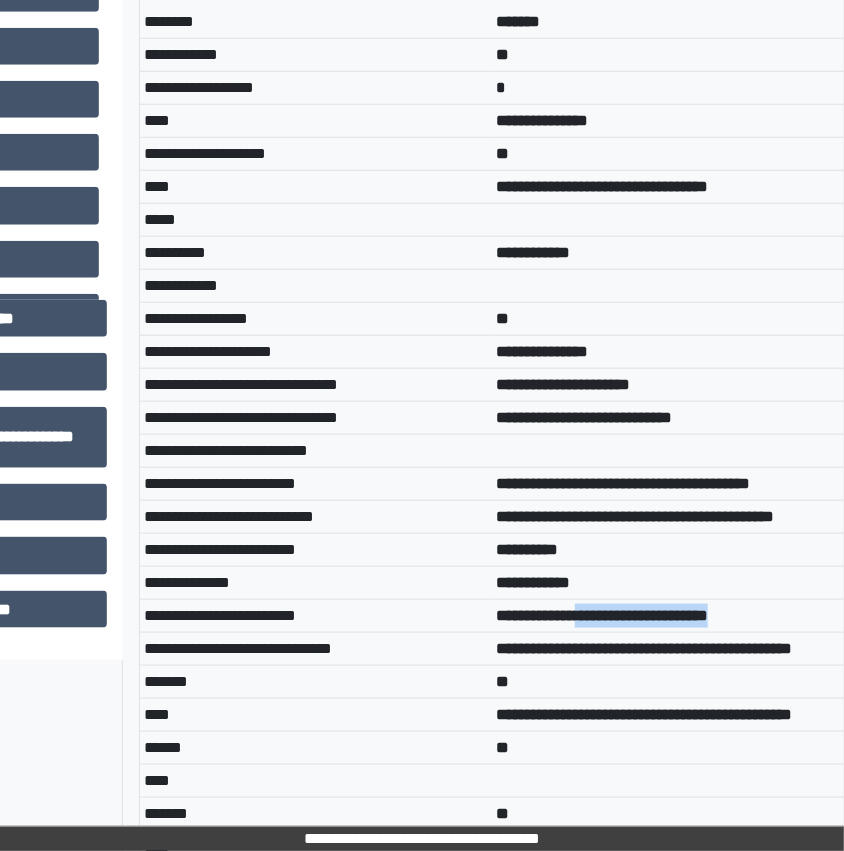drag, startPoint x: 797, startPoint y: 626, endPoint x: 604, endPoint y: 625, distance: 193.0026 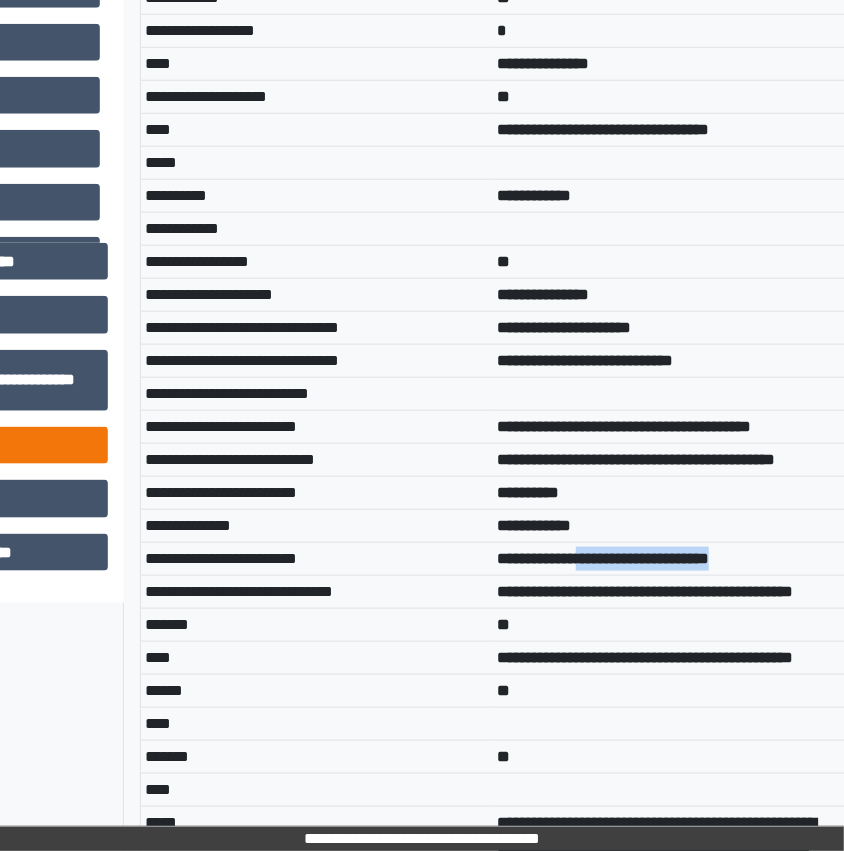 scroll, scrollTop: 939, scrollLeft: 257, axis: both 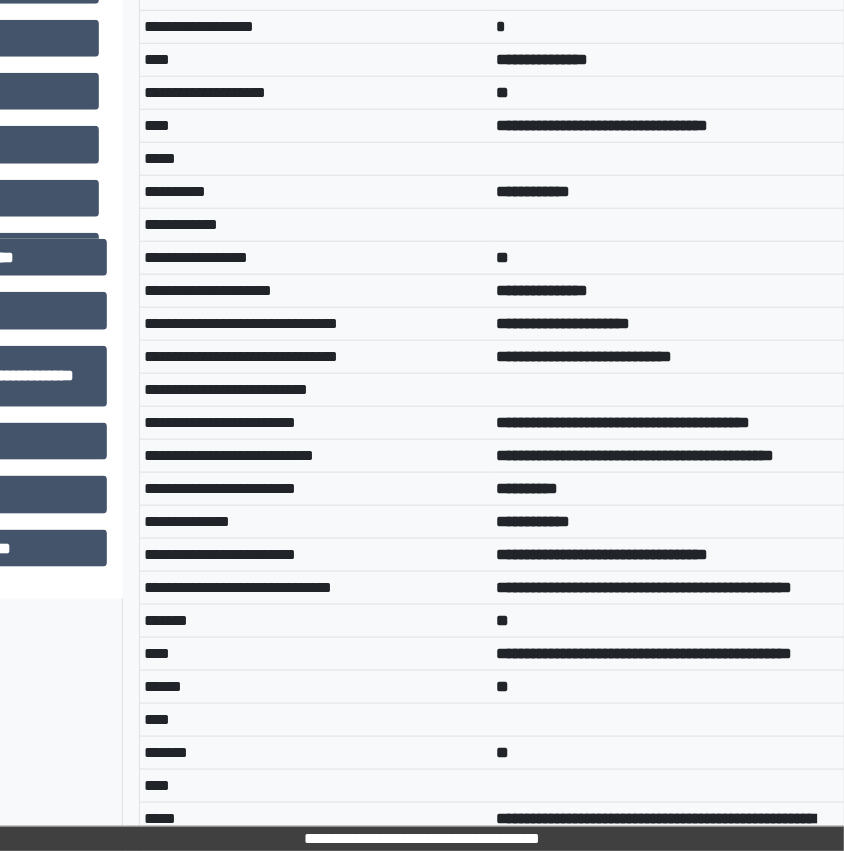 click on "**********" at bounding box center (644, 587) 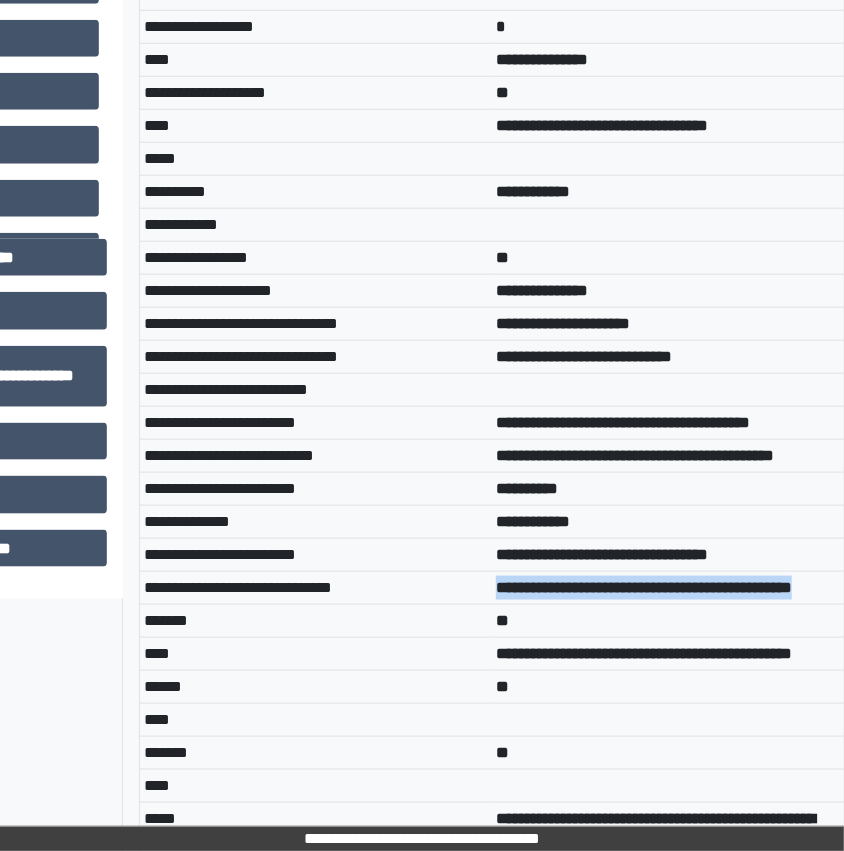 drag, startPoint x: 559, startPoint y: 621, endPoint x: 489, endPoint y: 600, distance: 73.082146 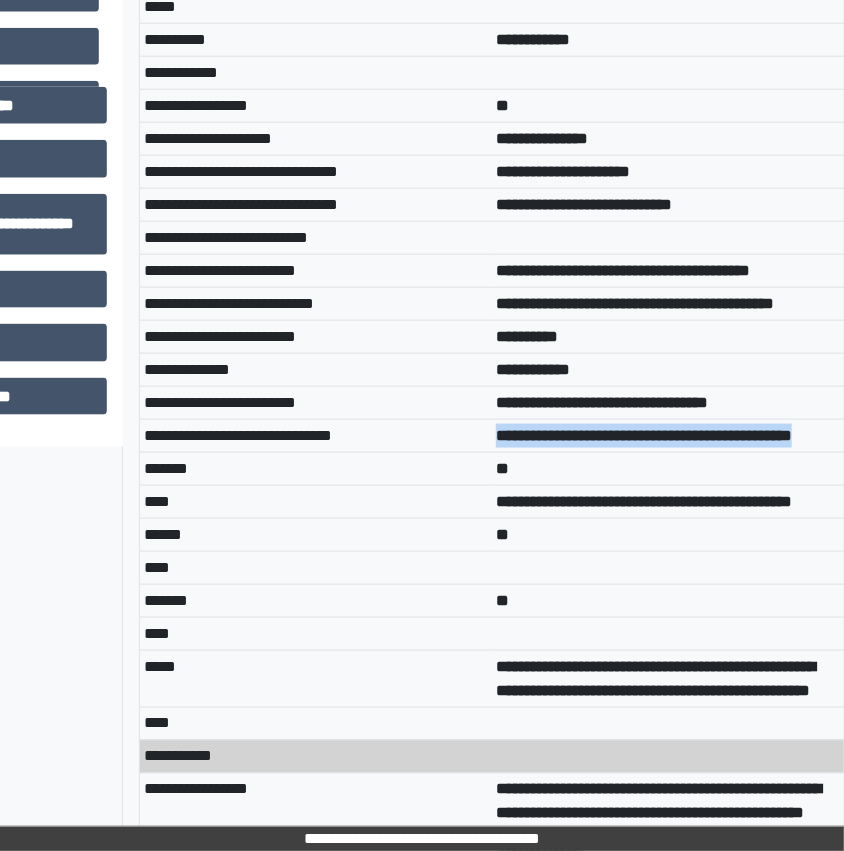 scroll, scrollTop: 1203, scrollLeft: 257, axis: both 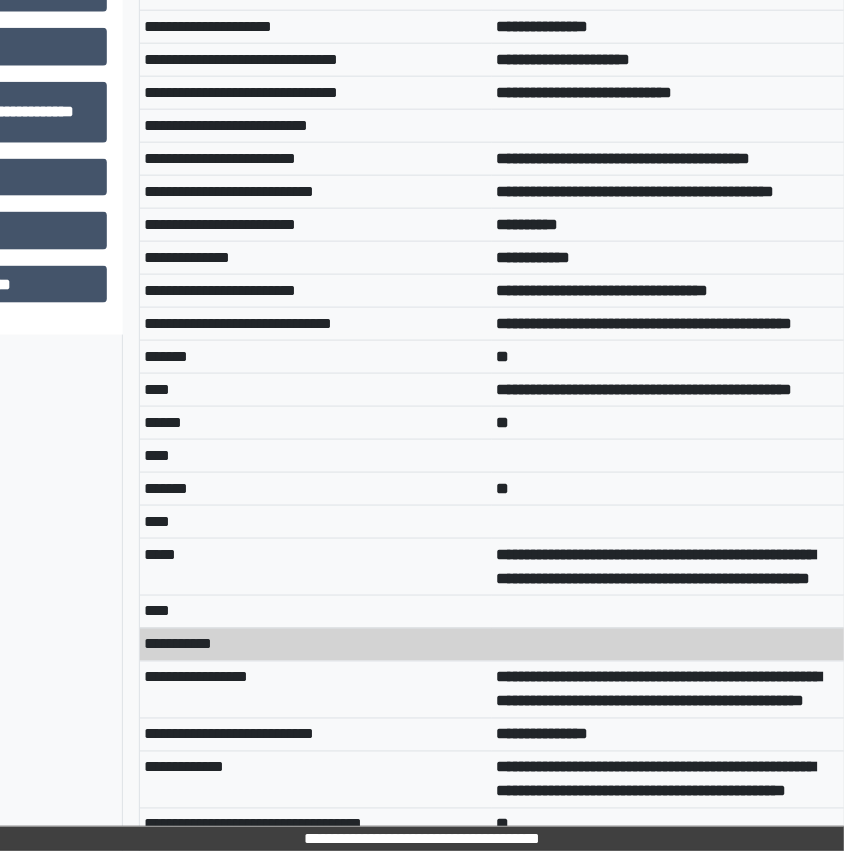 click on "**********" at bounding box center (655, 566) 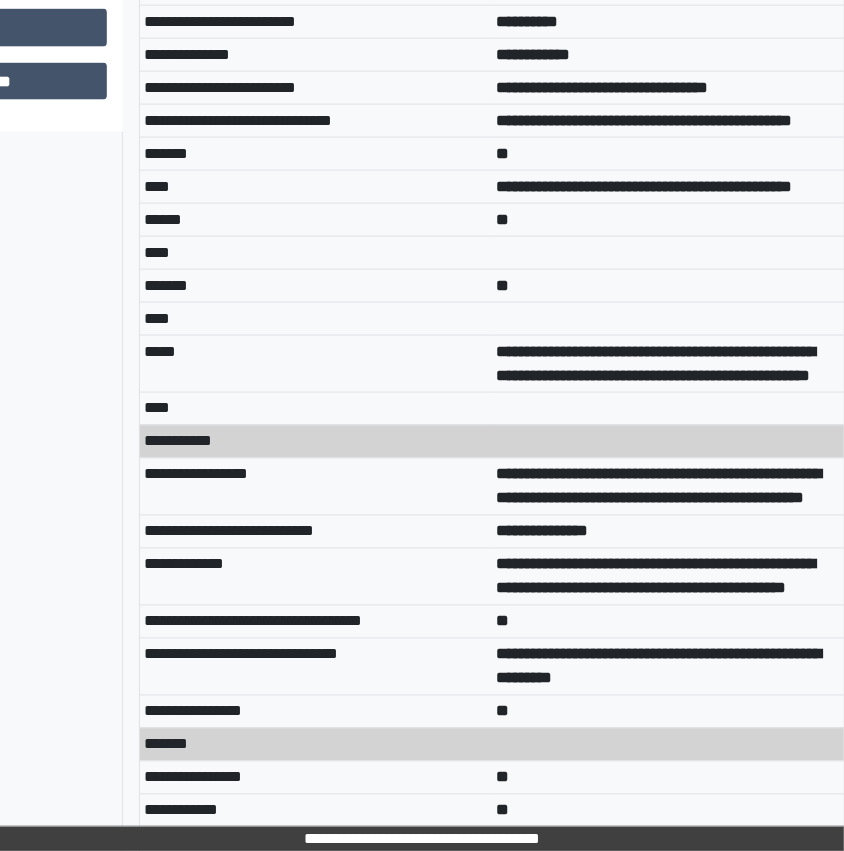 scroll, scrollTop: 1429, scrollLeft: 257, axis: both 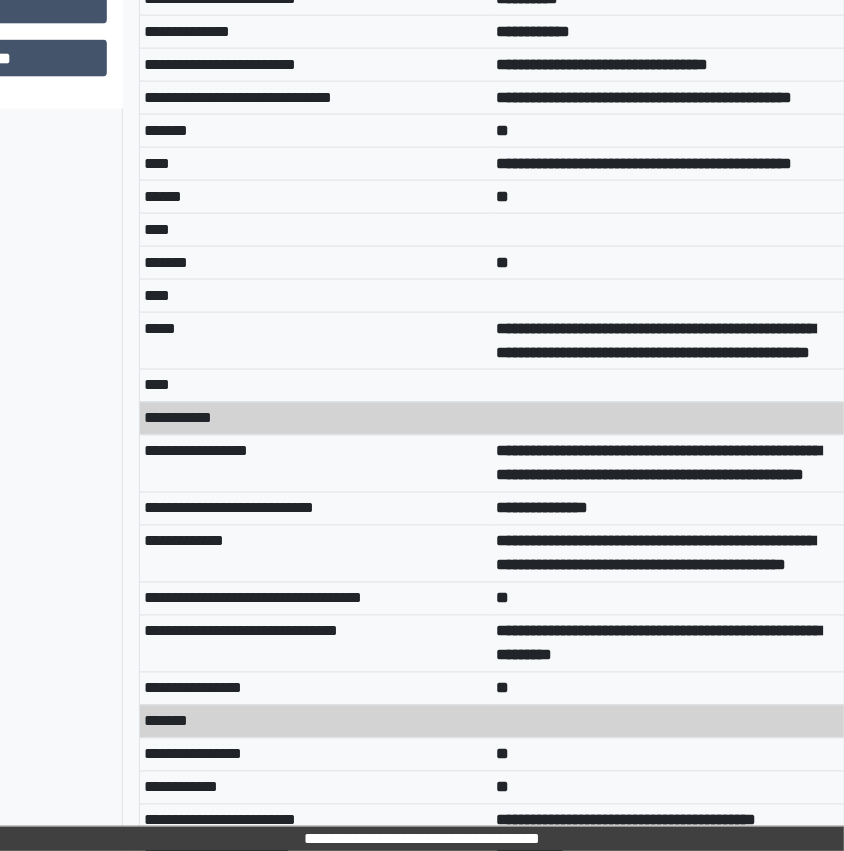 drag, startPoint x: 564, startPoint y: 543, endPoint x: 698, endPoint y: 577, distance: 138.24615 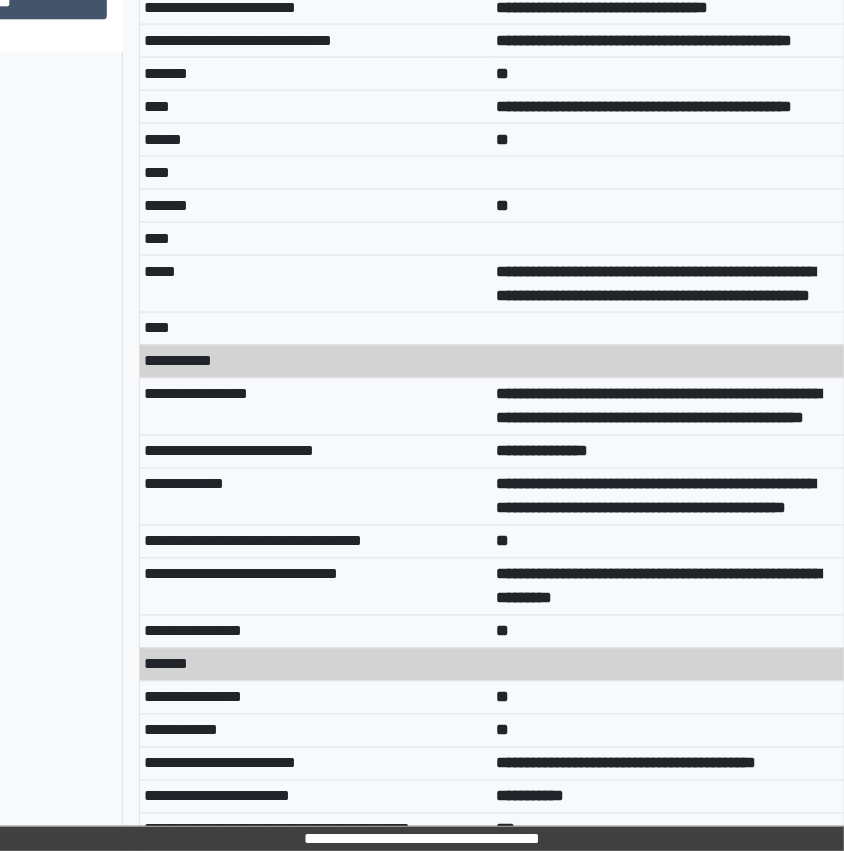 click on "**********" at bounding box center [668, 451] 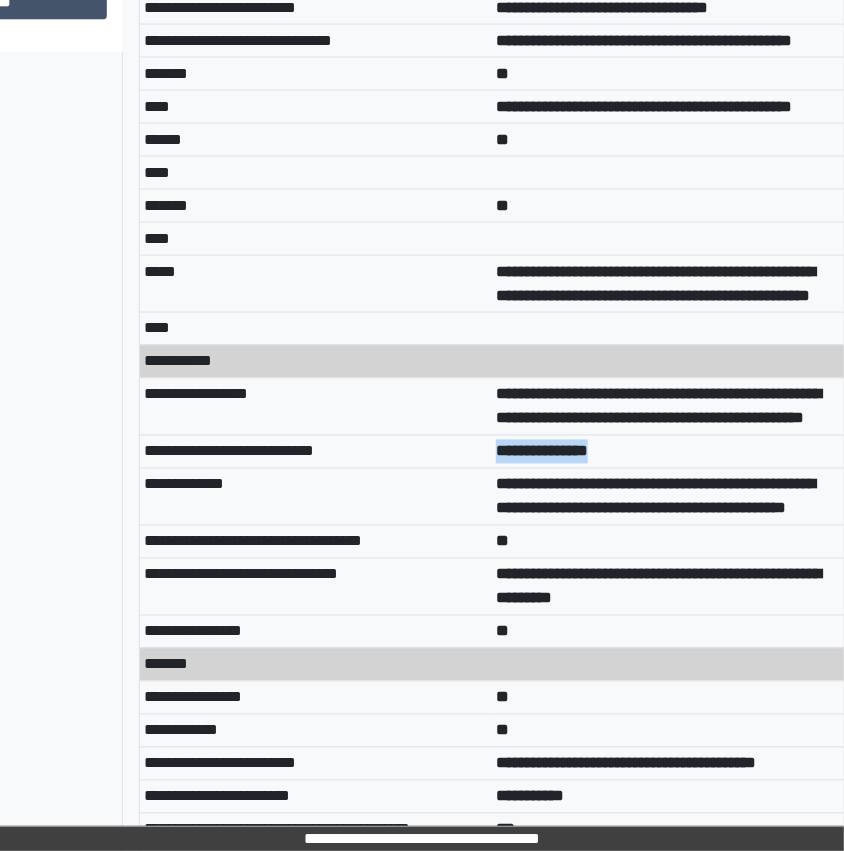 drag, startPoint x: 640, startPoint y: 562, endPoint x: 498, endPoint y: 546, distance: 142.89856 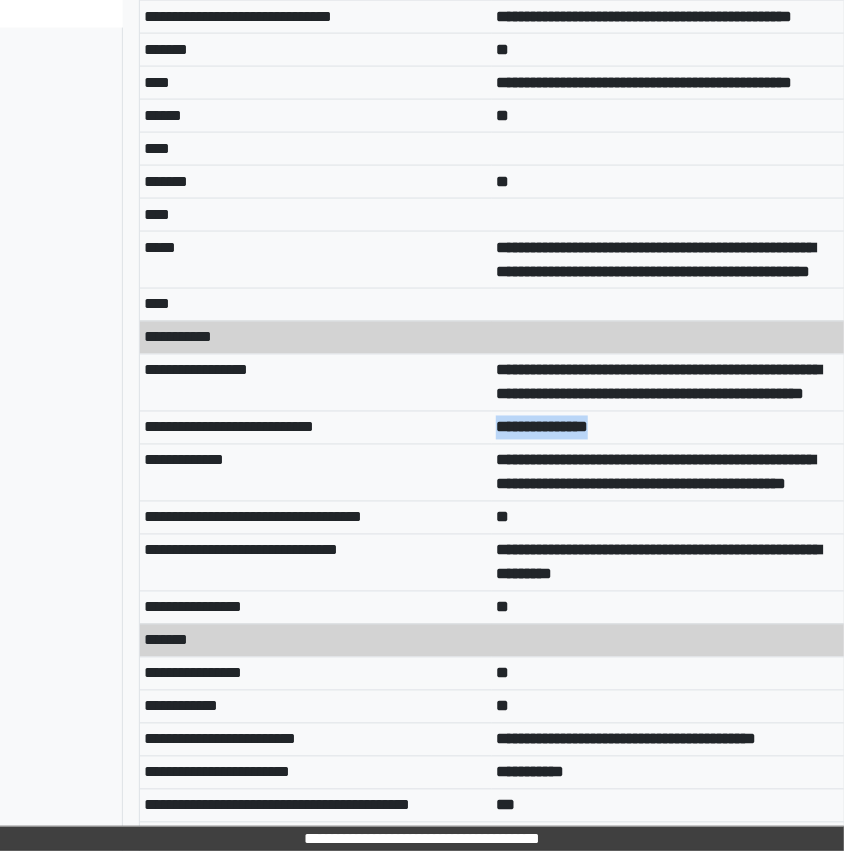 scroll, scrollTop: 1532, scrollLeft: 257, axis: both 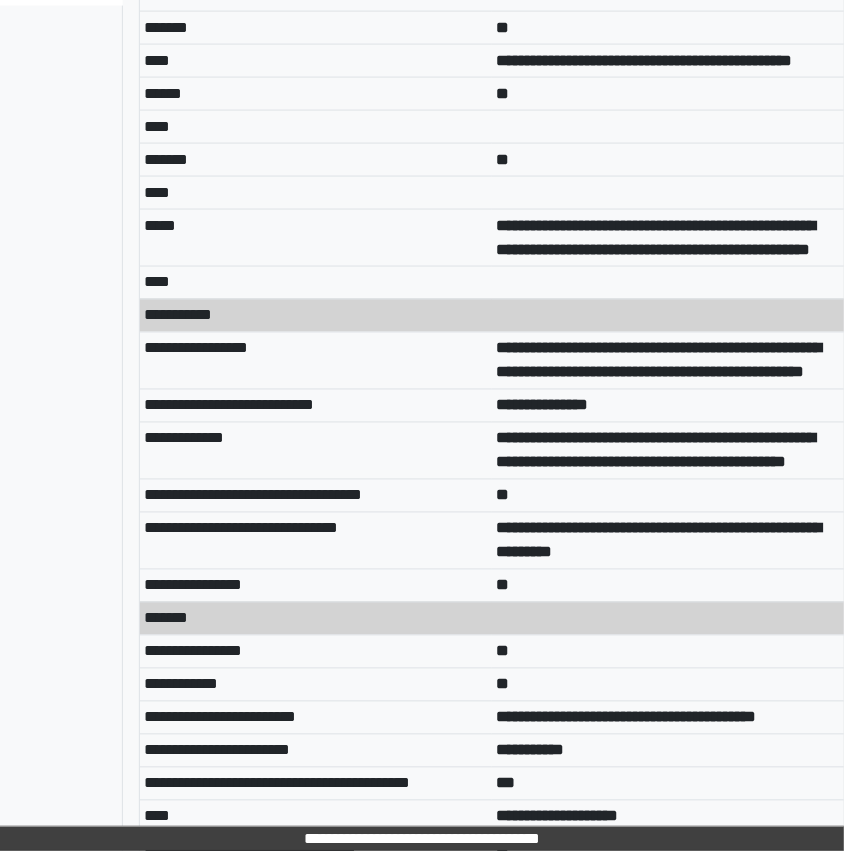 click on "**********" at bounding box center [316, 450] 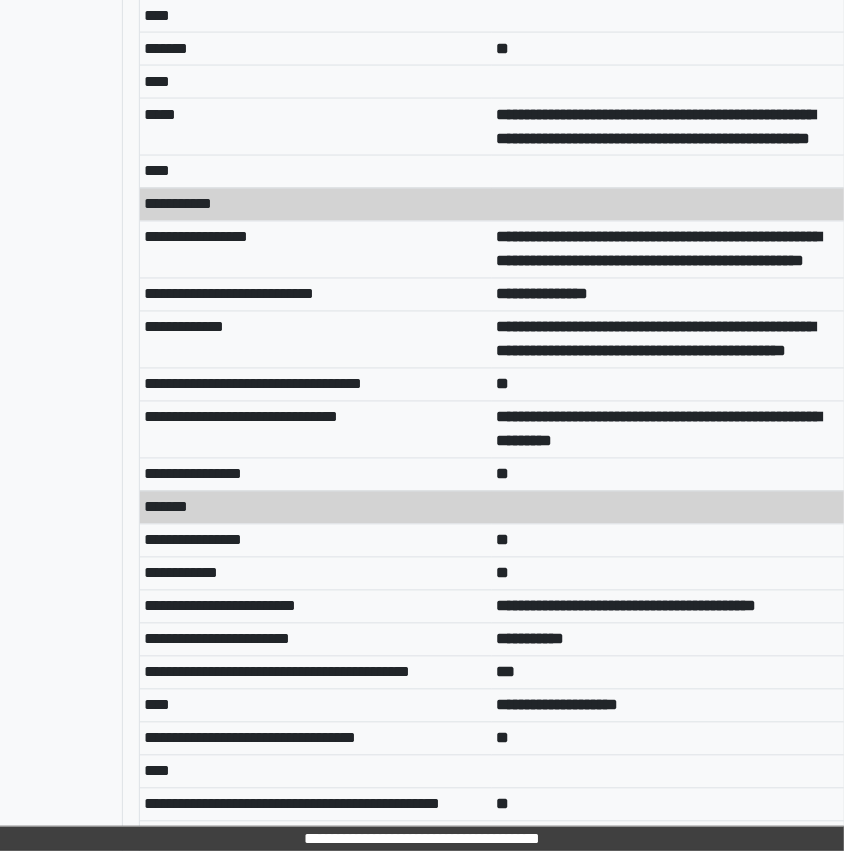 scroll, scrollTop: 1646, scrollLeft: 257, axis: both 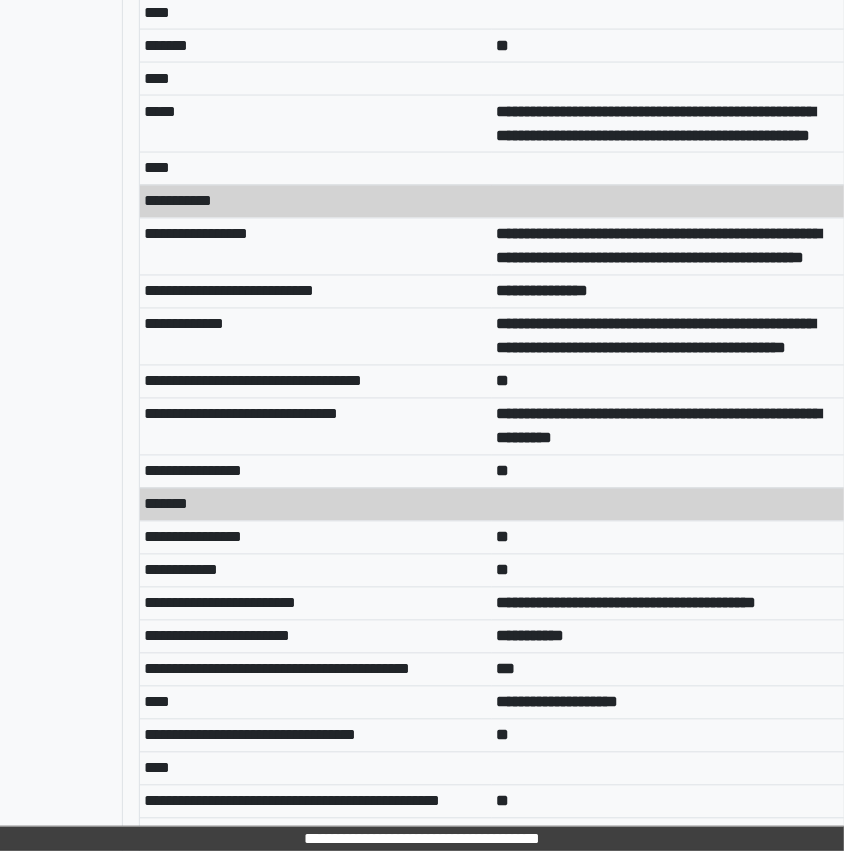 drag, startPoint x: 709, startPoint y: 564, endPoint x: 498, endPoint y: 551, distance: 211.4001 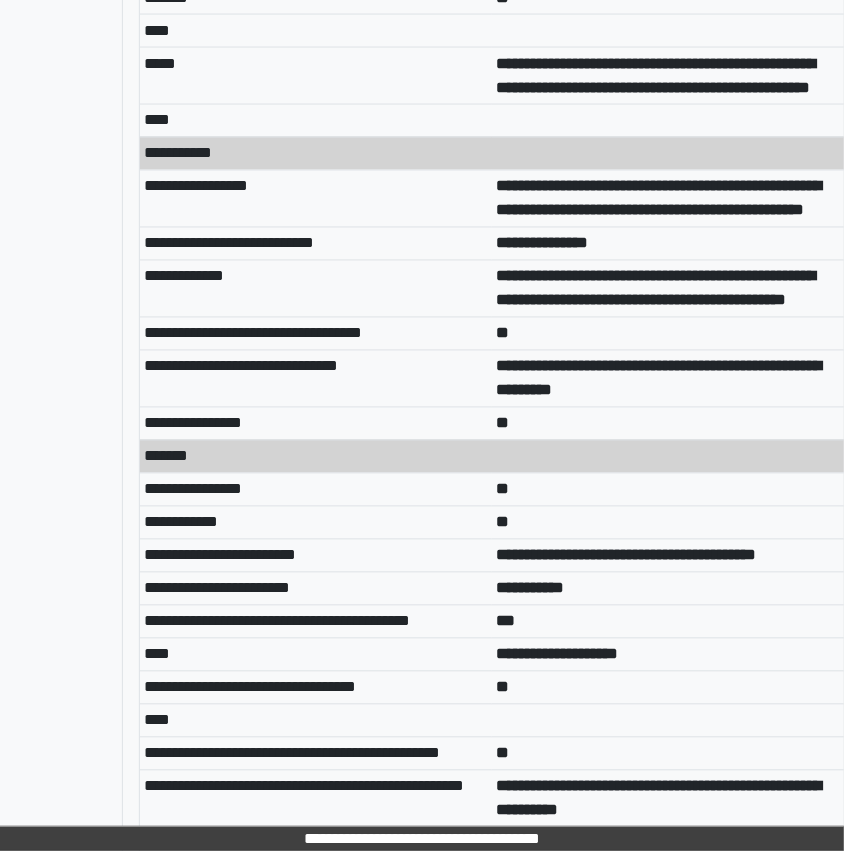 scroll, scrollTop: 1705, scrollLeft: 256, axis: both 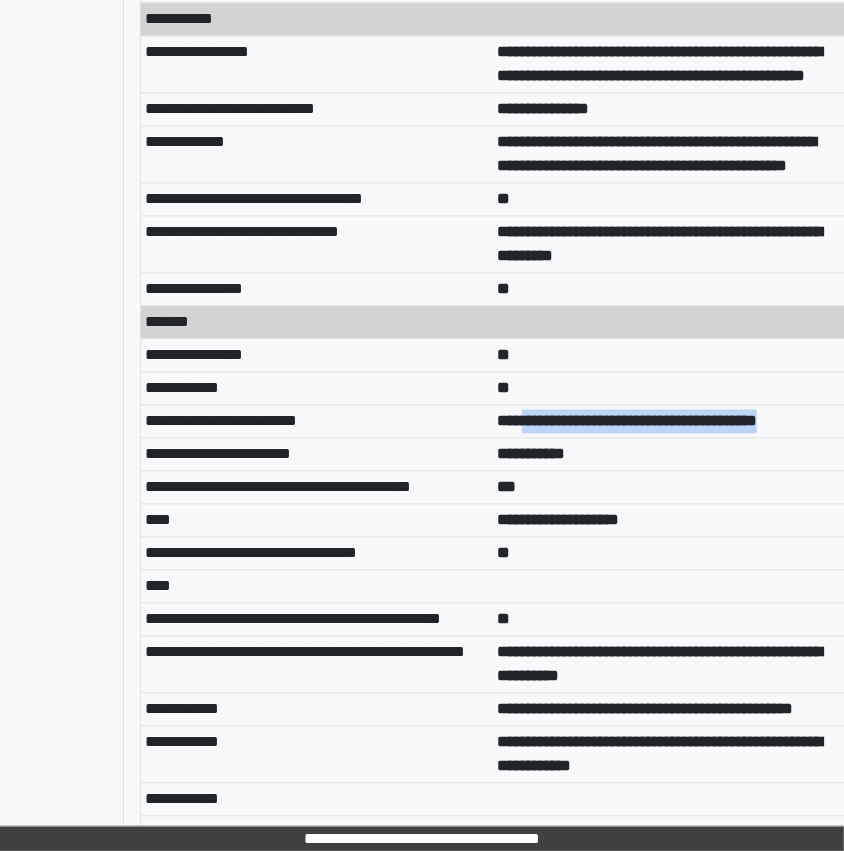 drag, startPoint x: 529, startPoint y: 548, endPoint x: 588, endPoint y: 568, distance: 62.297672 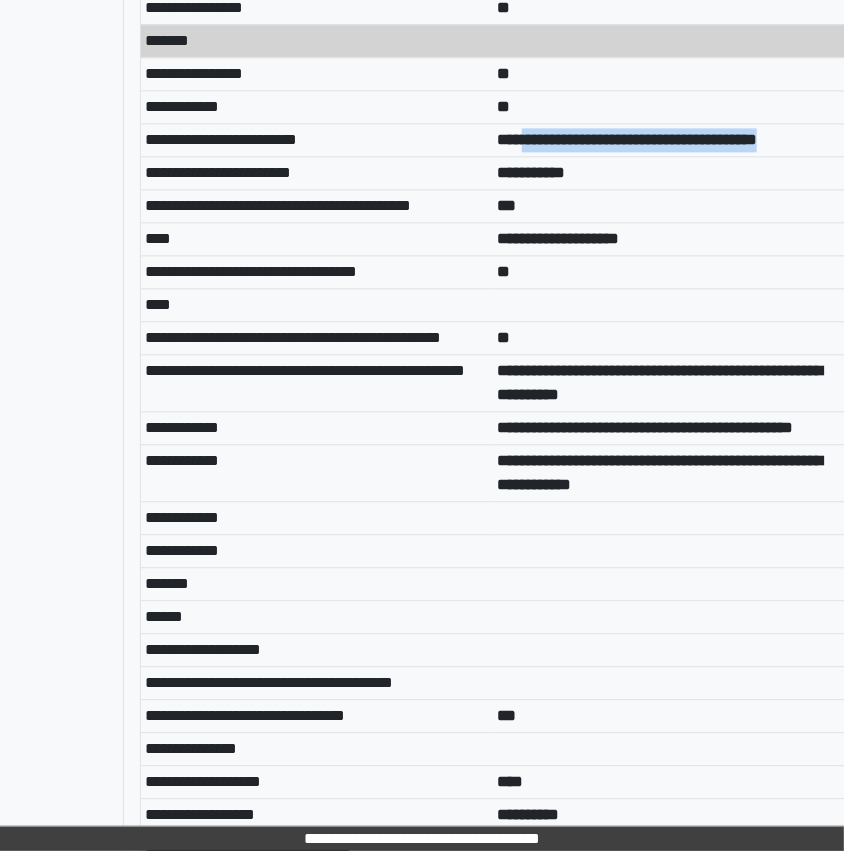 scroll, scrollTop: 2156, scrollLeft: 256, axis: both 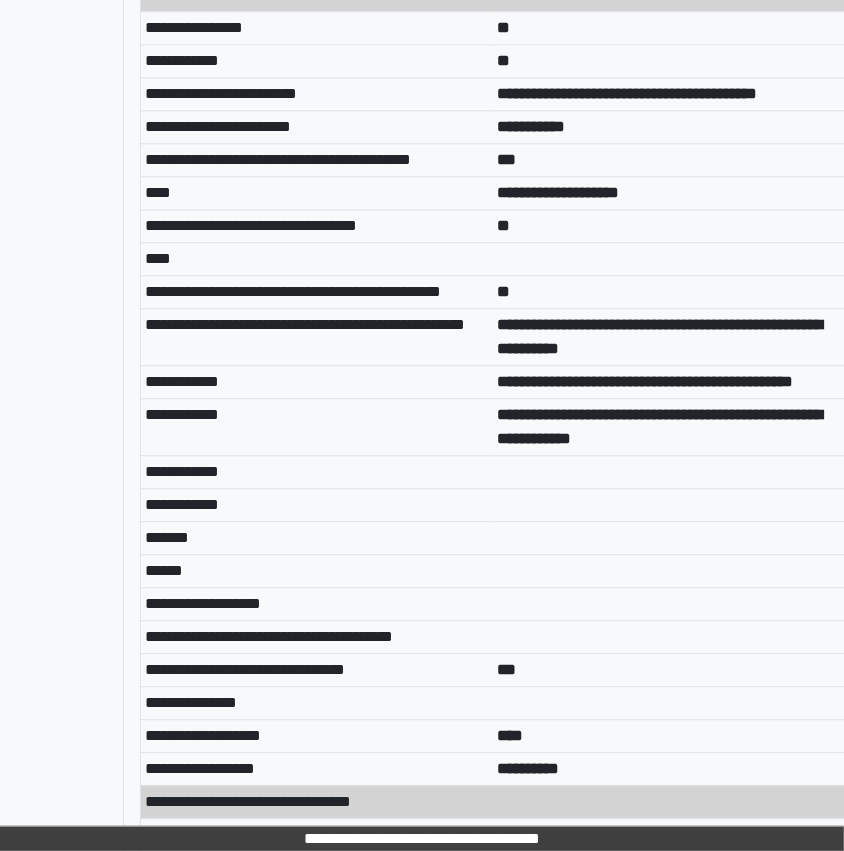 click on "***" at bounding box center (669, 159) 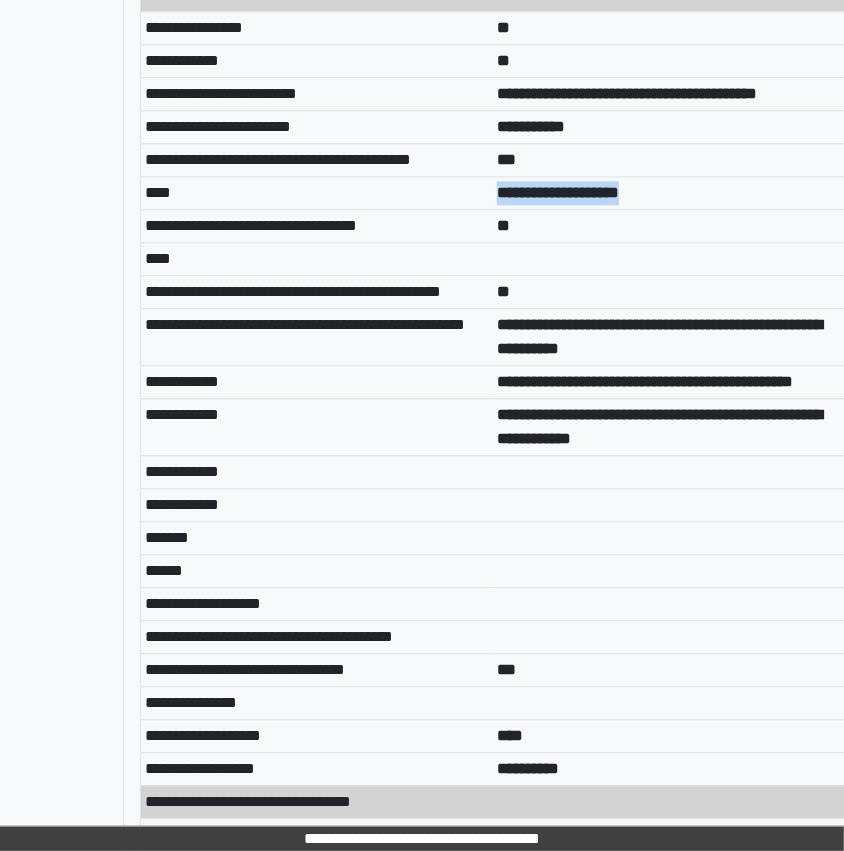 drag, startPoint x: 659, startPoint y: 338, endPoint x: 477, endPoint y: 338, distance: 182 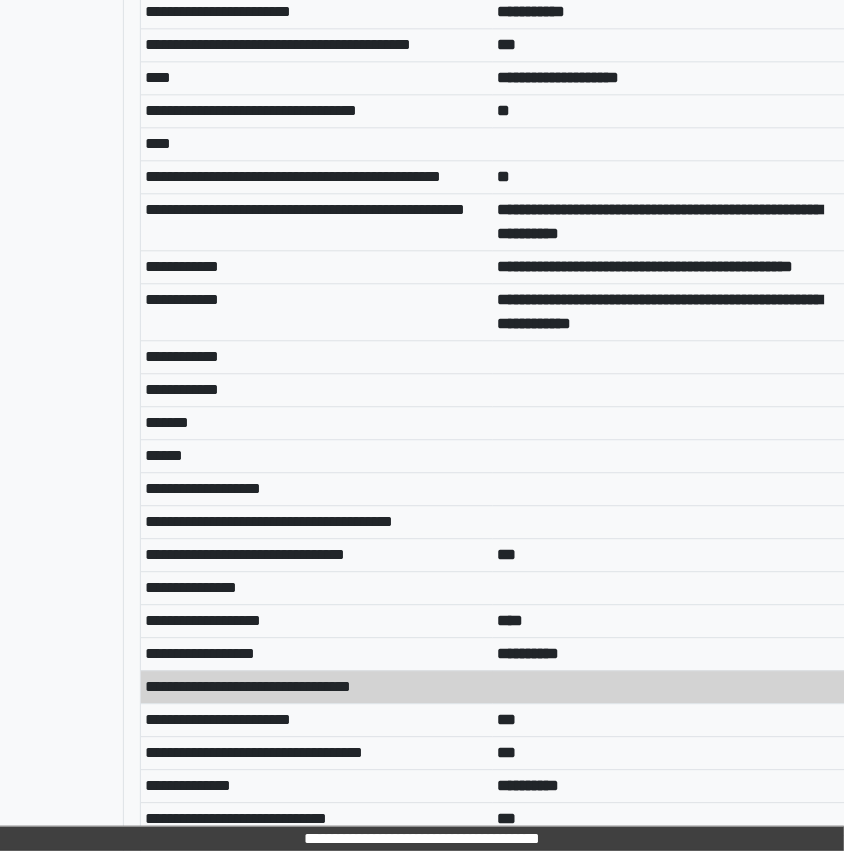 click on "**********" at bounding box center (659, 221) 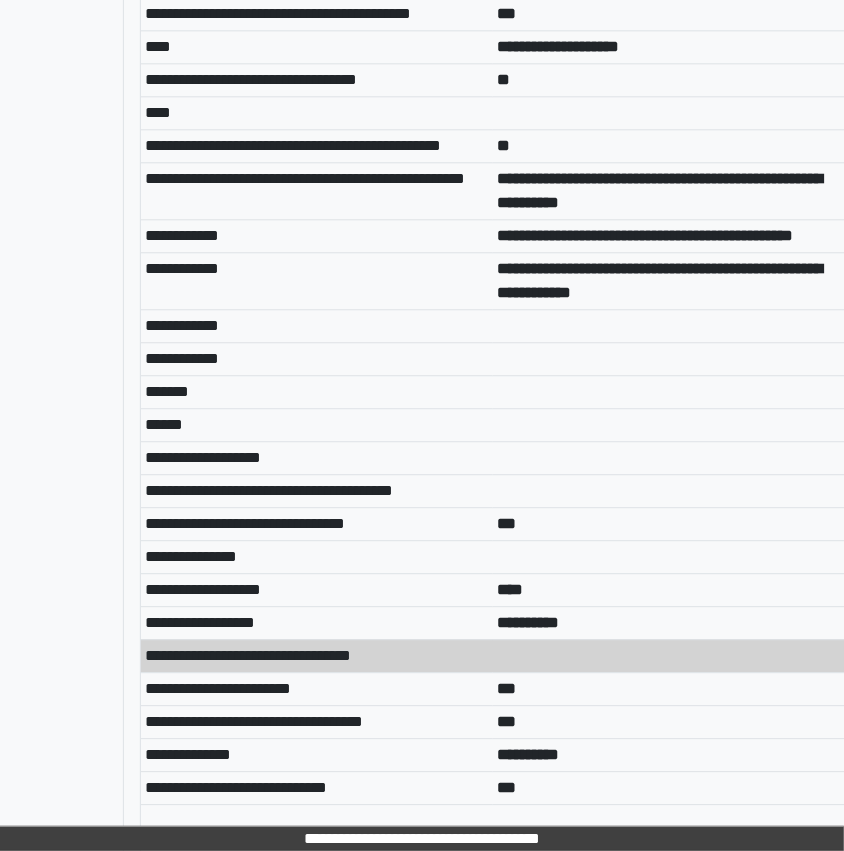 scroll, scrollTop: 2304, scrollLeft: 256, axis: both 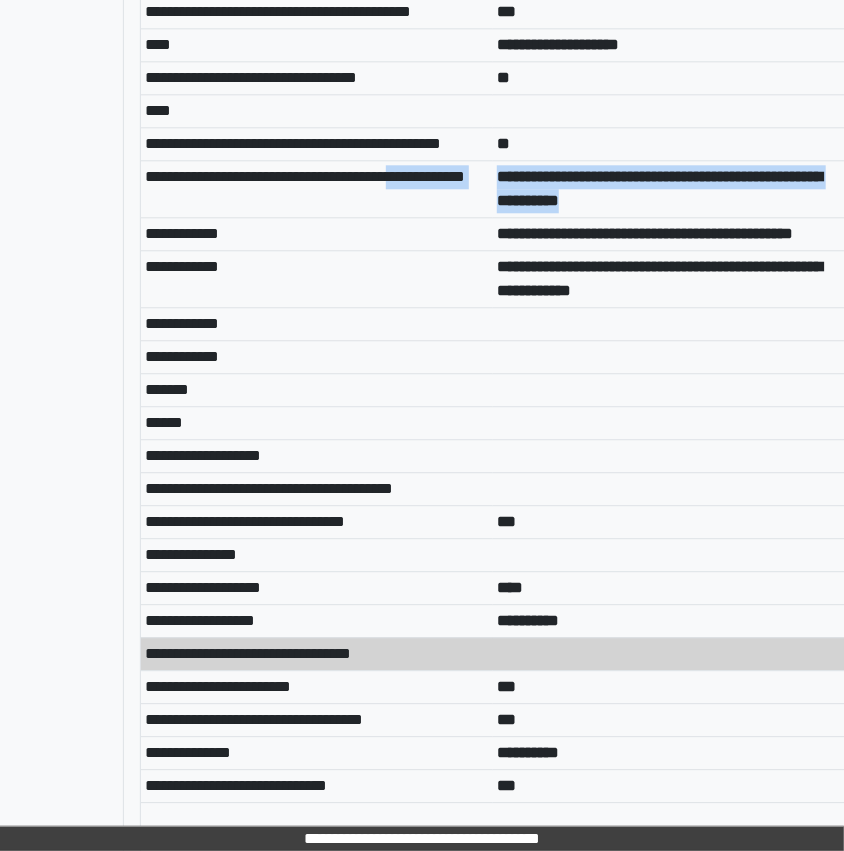 drag, startPoint x: 706, startPoint y: 383, endPoint x: 492, endPoint y: 345, distance: 217.34764 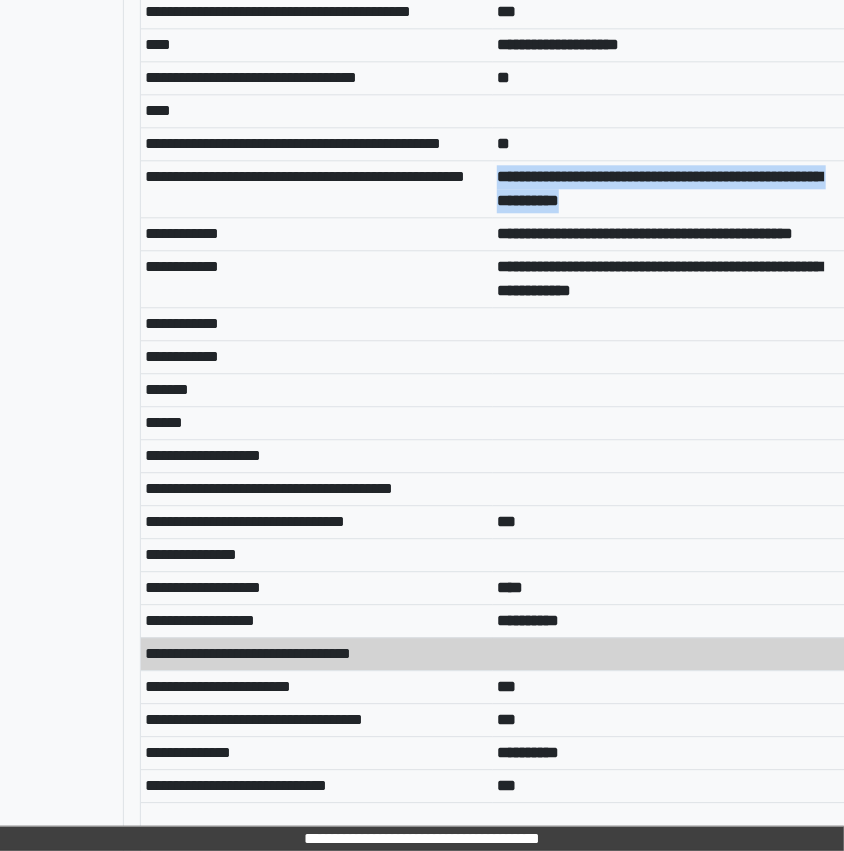 drag, startPoint x: 681, startPoint y: 370, endPoint x: 498, endPoint y: 352, distance: 183.88312 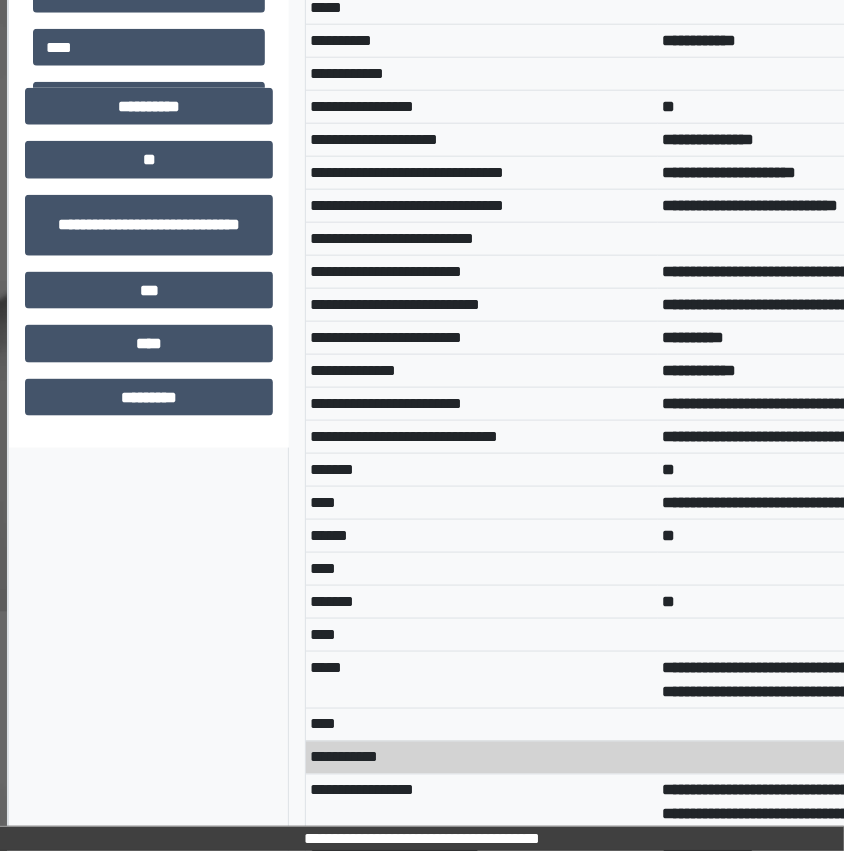 scroll, scrollTop: 955, scrollLeft: 91, axis: both 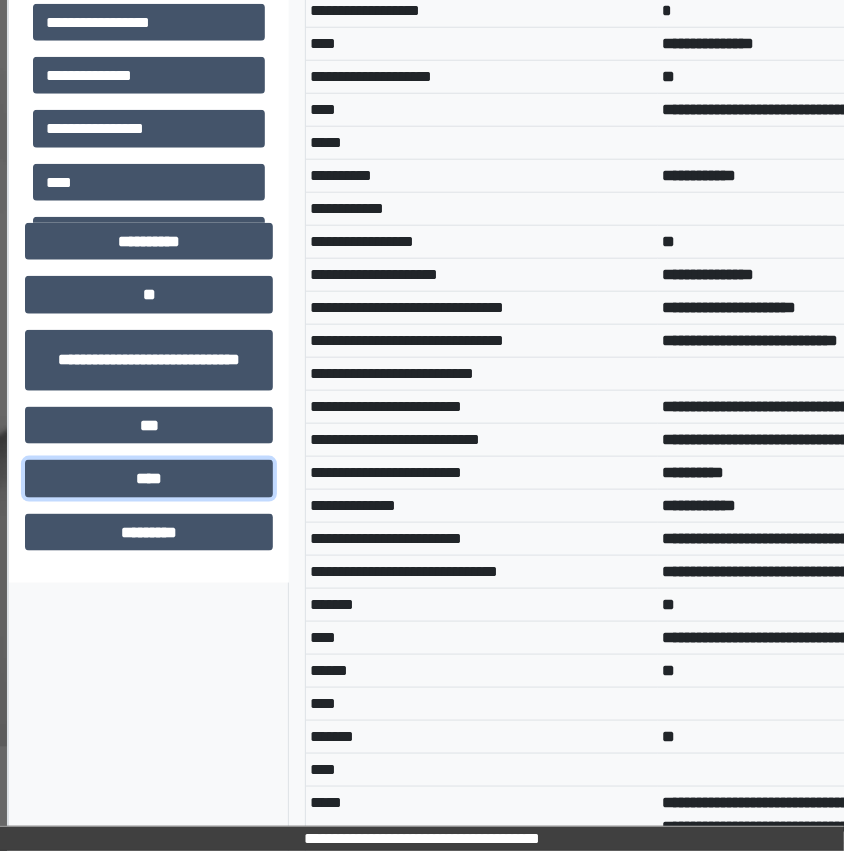 click on "****" at bounding box center (149, 478) 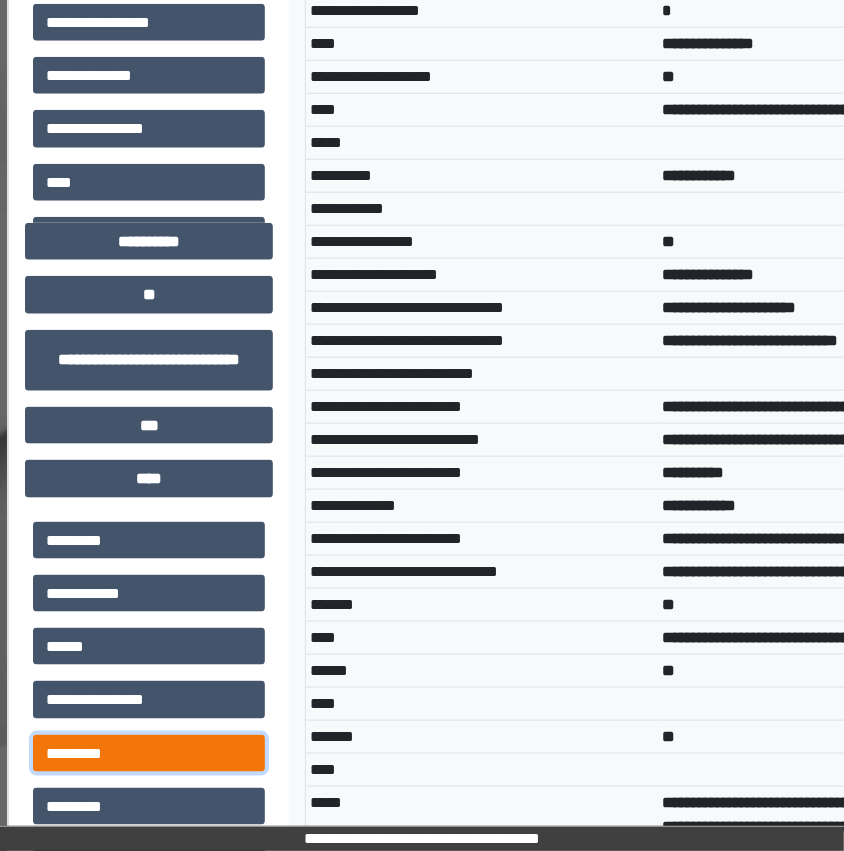 click on "*********" at bounding box center (149, 753) 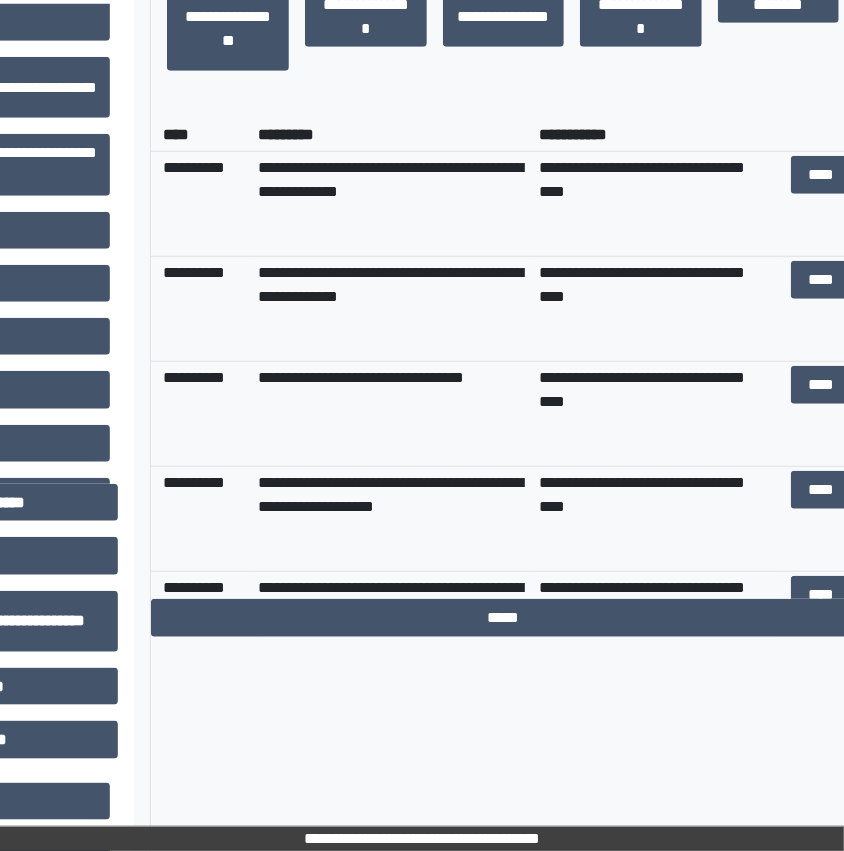 scroll, scrollTop: 657, scrollLeft: 246, axis: both 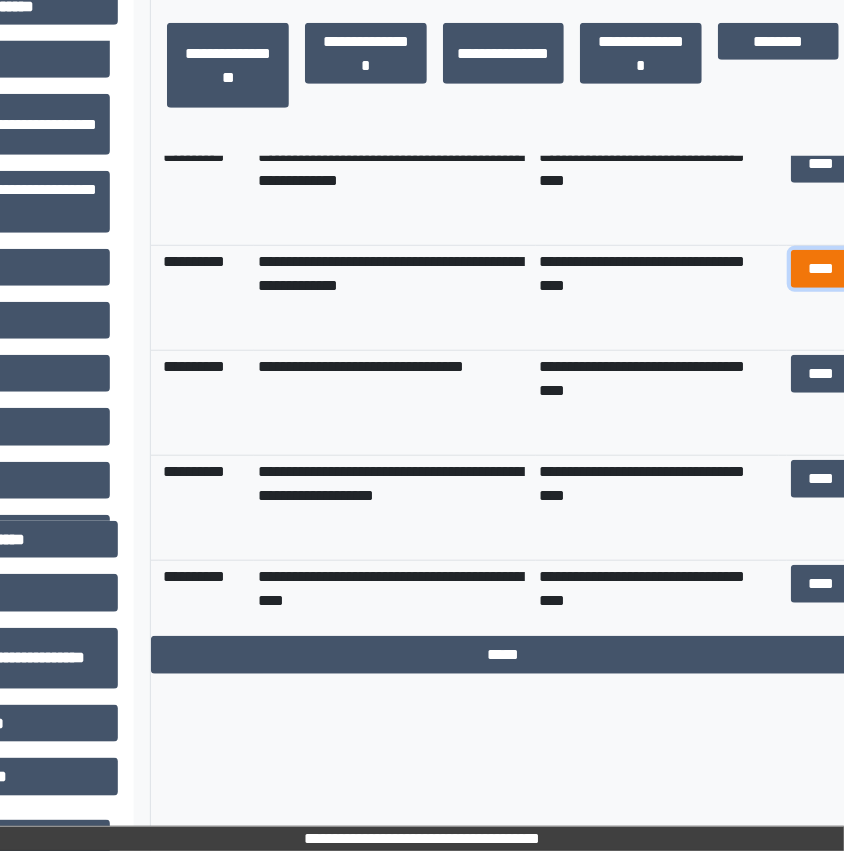 click on "****" at bounding box center [821, 268] 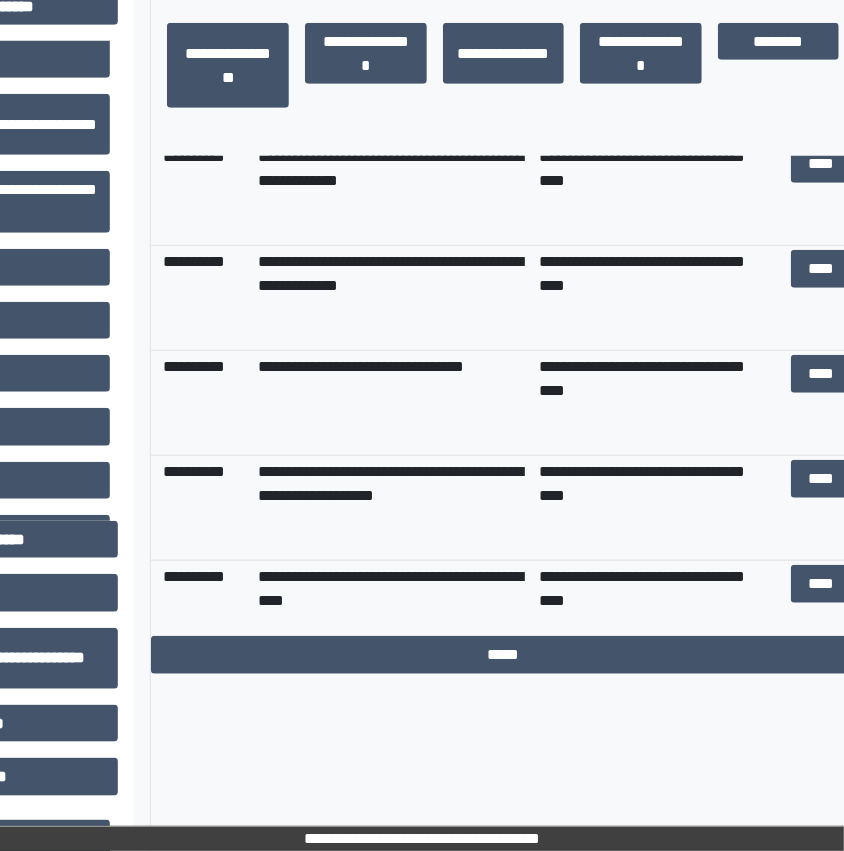 click on "**********" at bounding box center (395, 403) 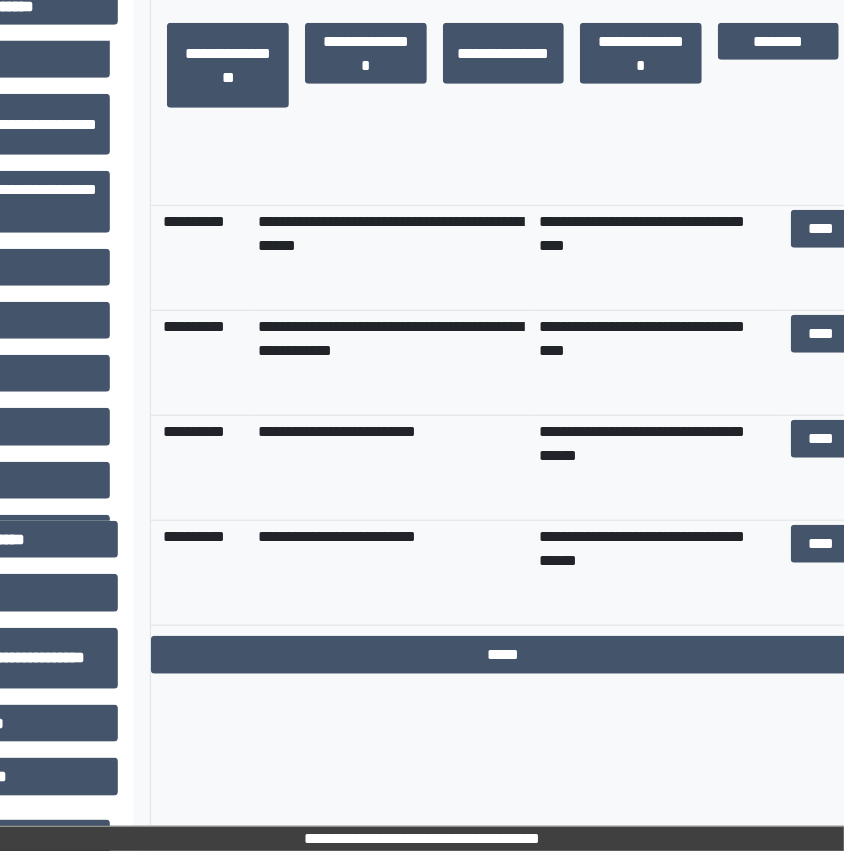 scroll, scrollTop: 1131, scrollLeft: 0, axis: vertical 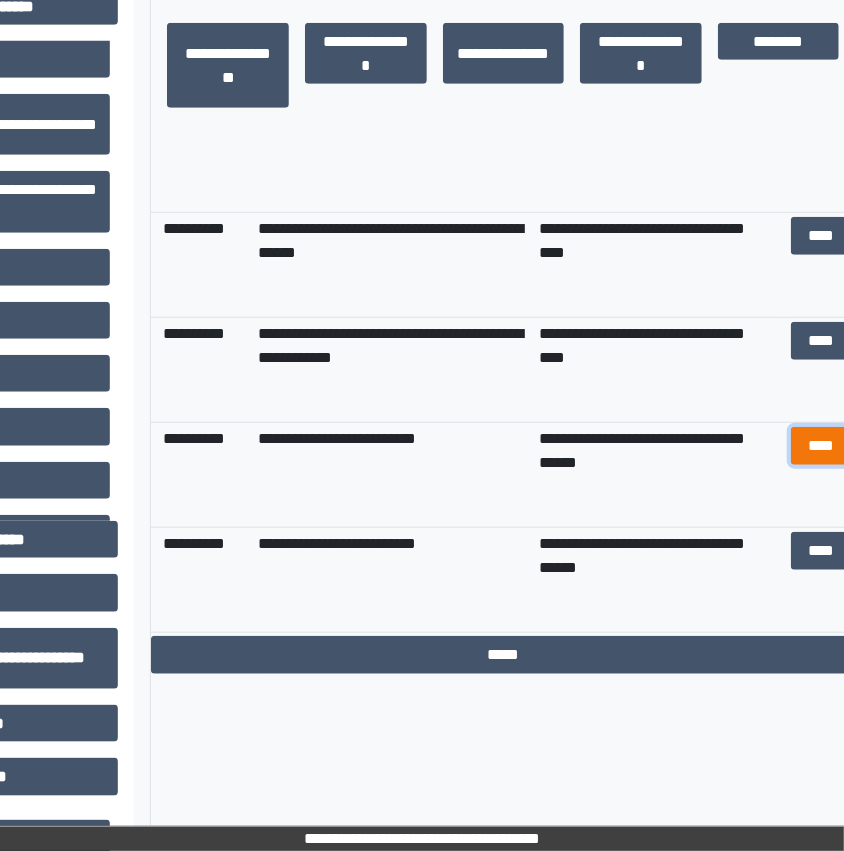 click on "****" at bounding box center (821, 445) 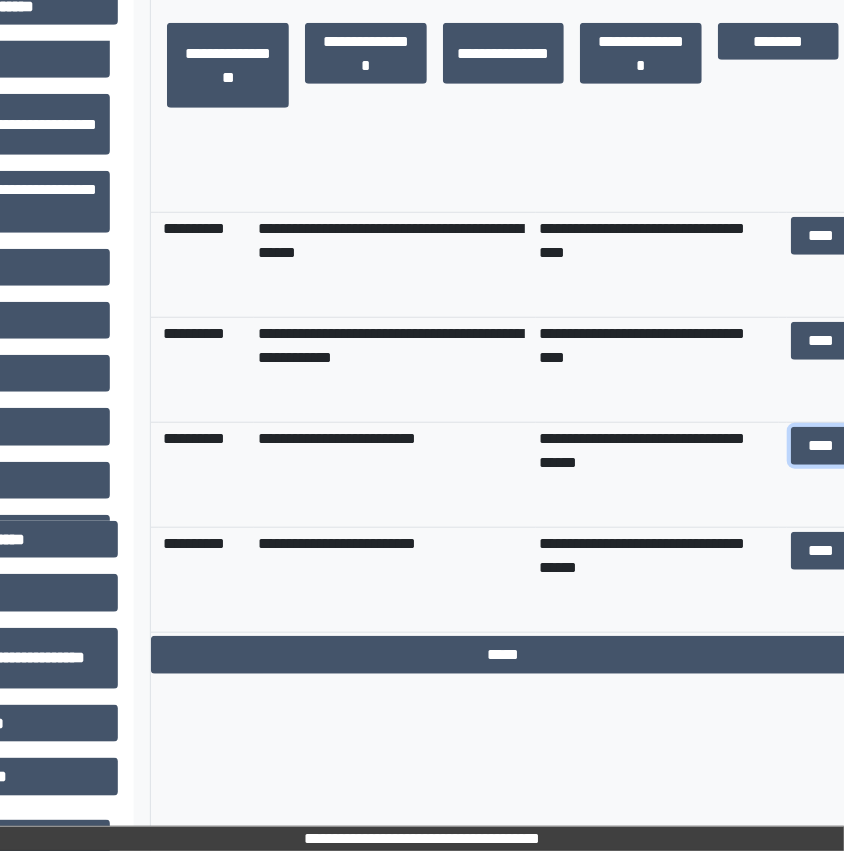 scroll, scrollTop: 1138, scrollLeft: 0, axis: vertical 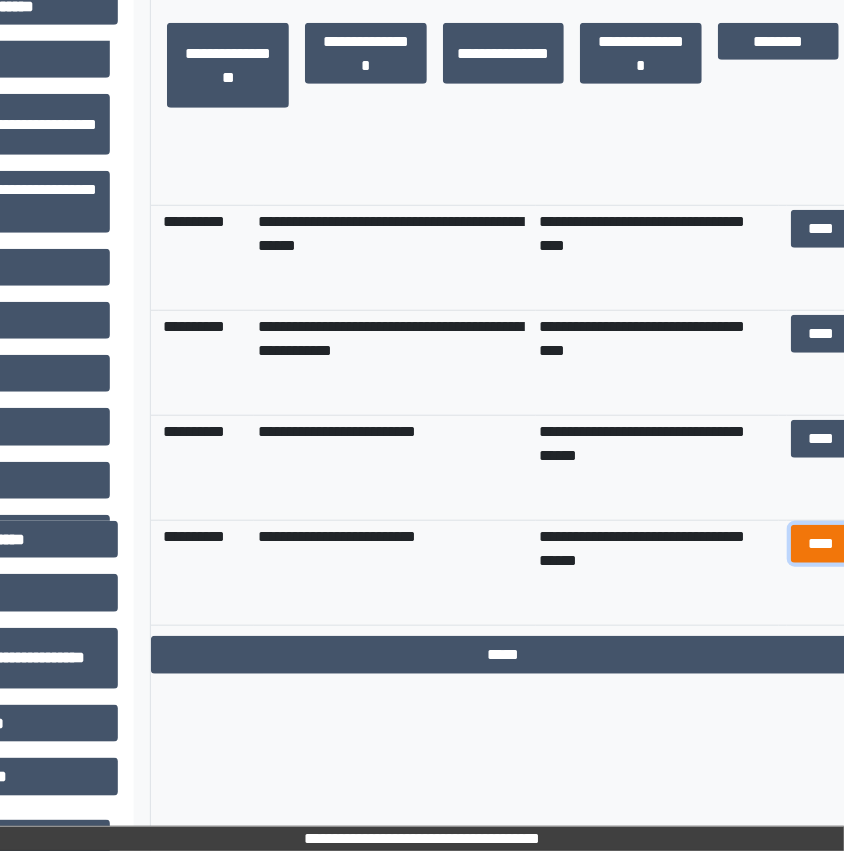 click on "****" at bounding box center (821, 543) 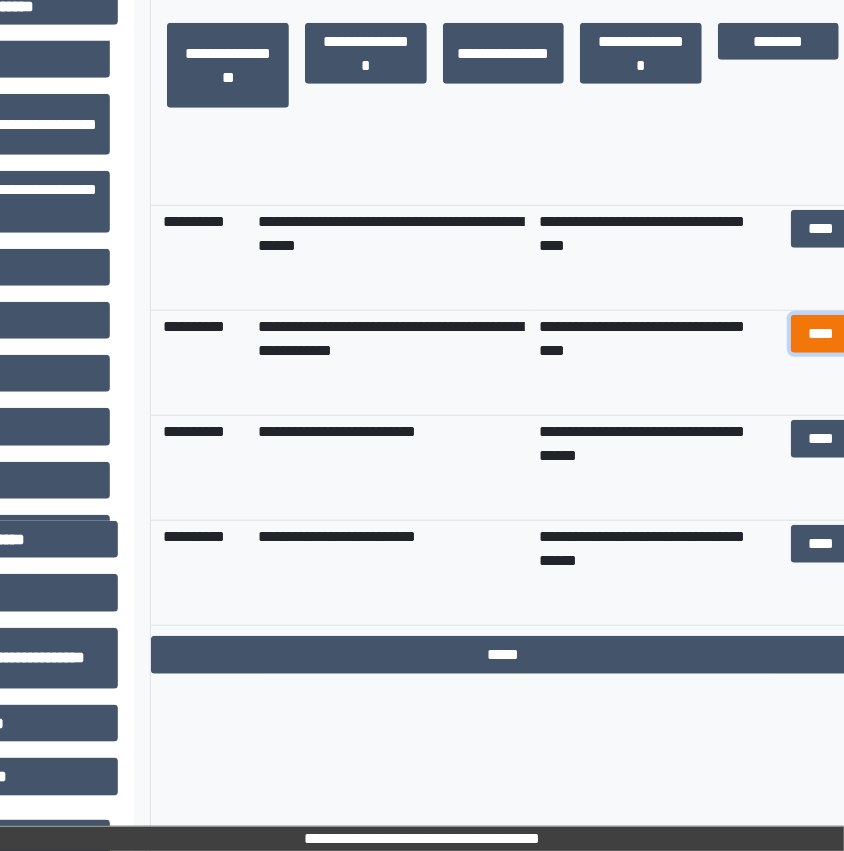 click on "****" at bounding box center [821, 333] 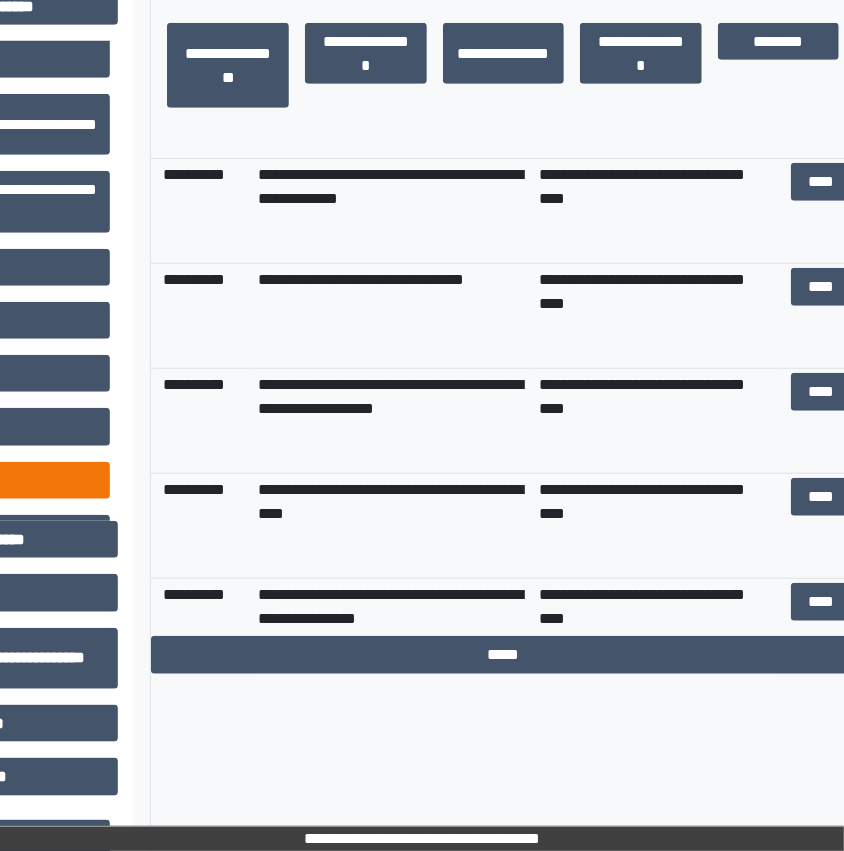 scroll, scrollTop: 0, scrollLeft: 0, axis: both 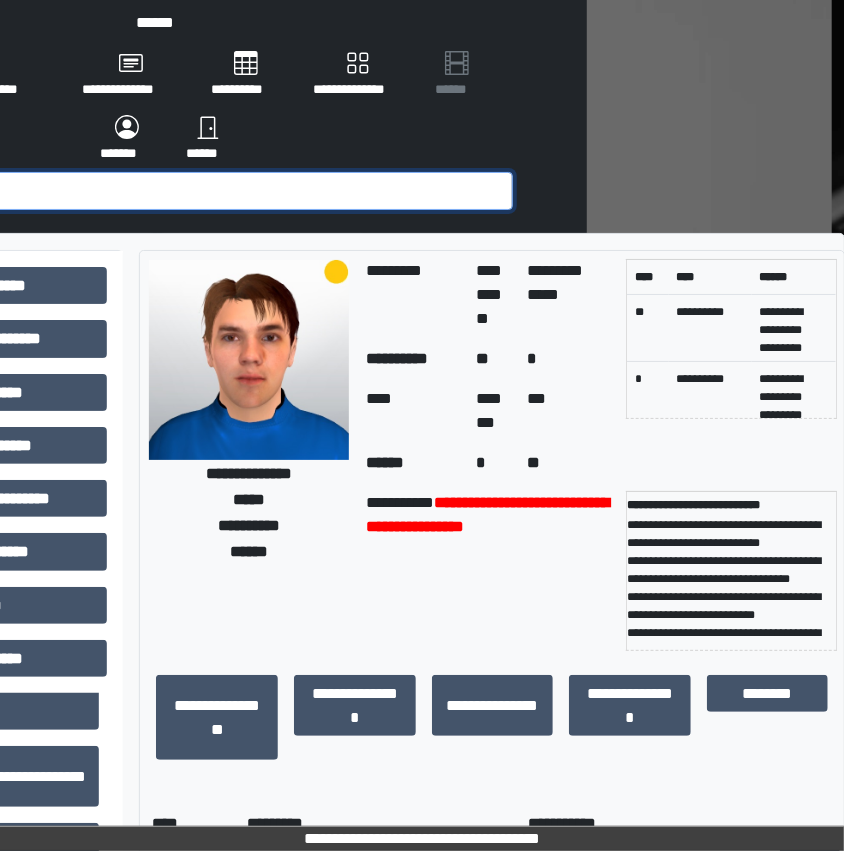 click at bounding box center (165, 191) 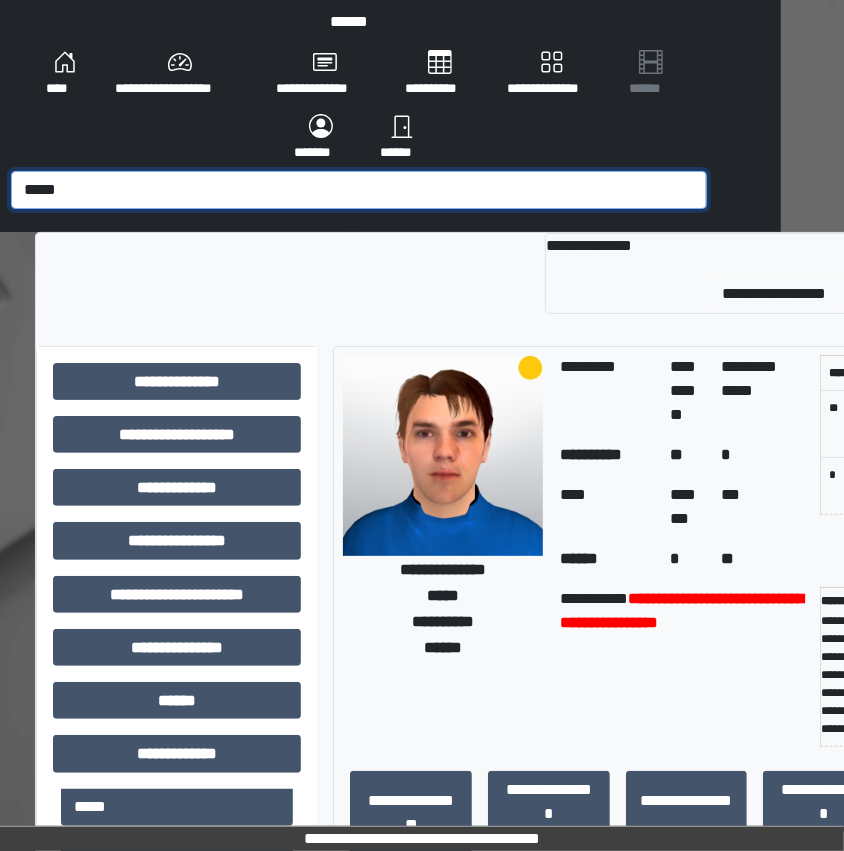 scroll, scrollTop: 6, scrollLeft: 115, axis: both 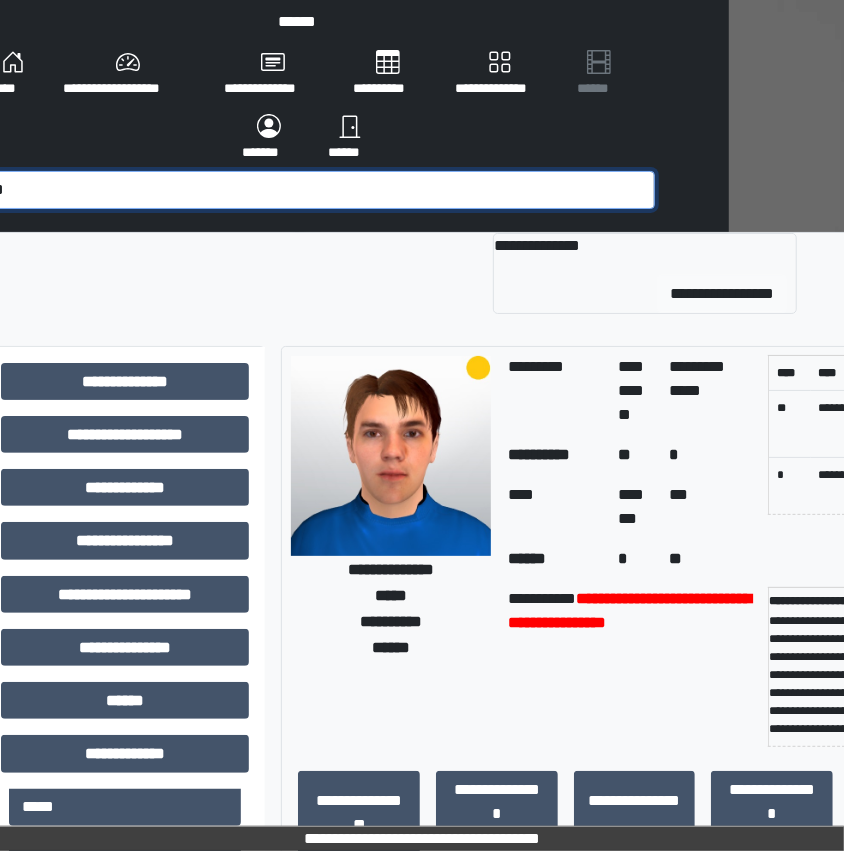 type on "*****" 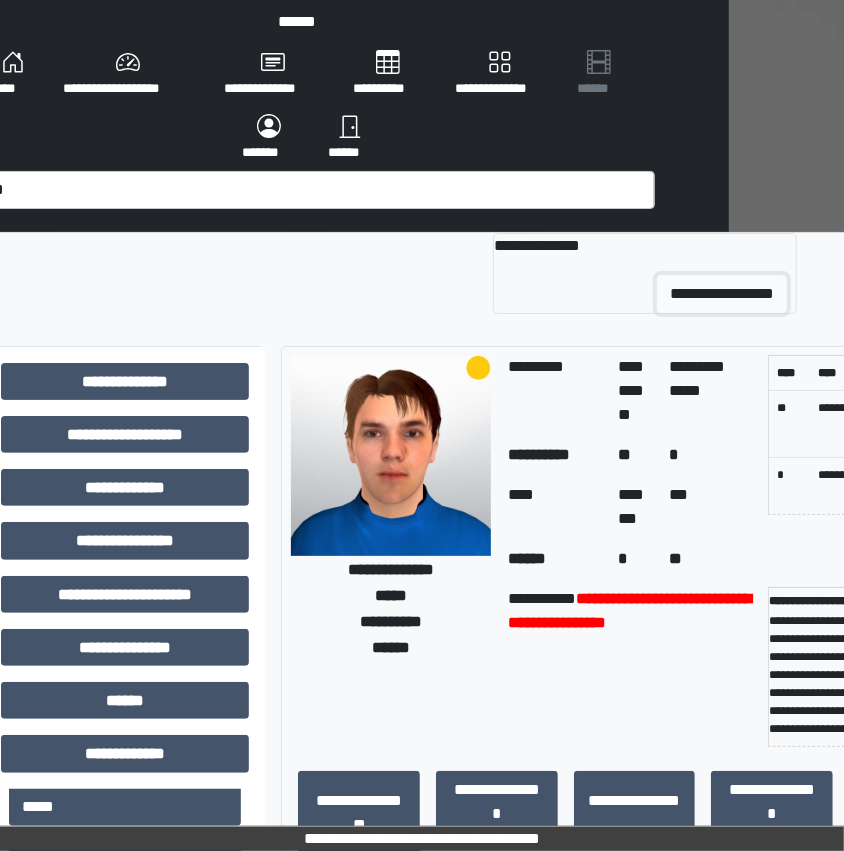 click on "**********" at bounding box center [722, 294] 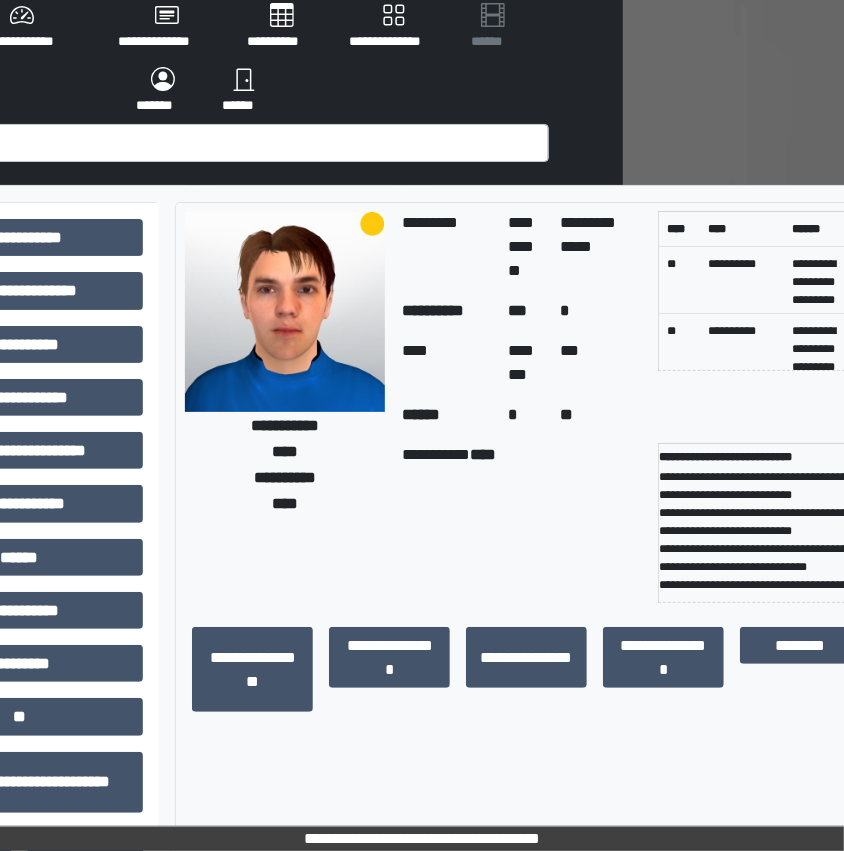 scroll, scrollTop: 53, scrollLeft: 222, axis: both 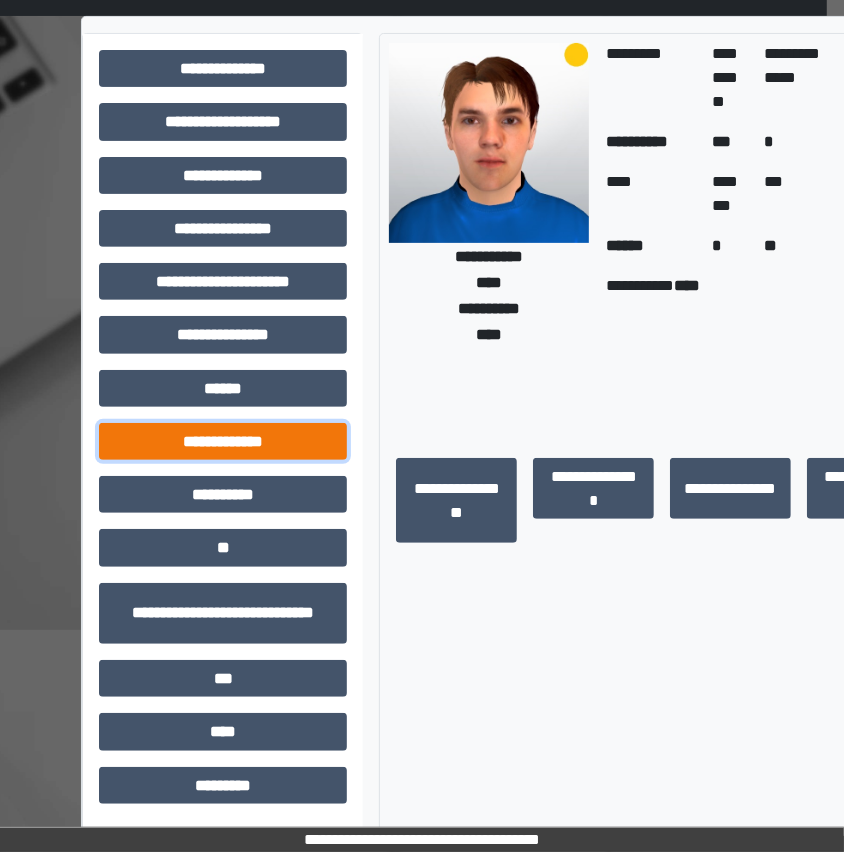 click on "**********" at bounding box center (223, 441) 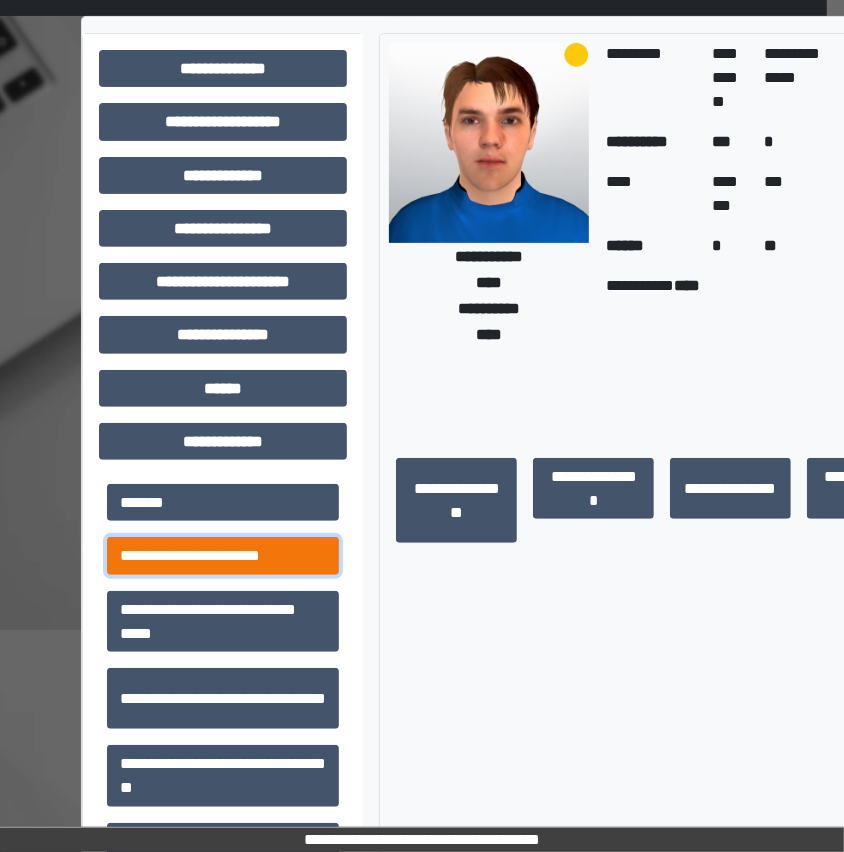 click on "**********" at bounding box center (223, 555) 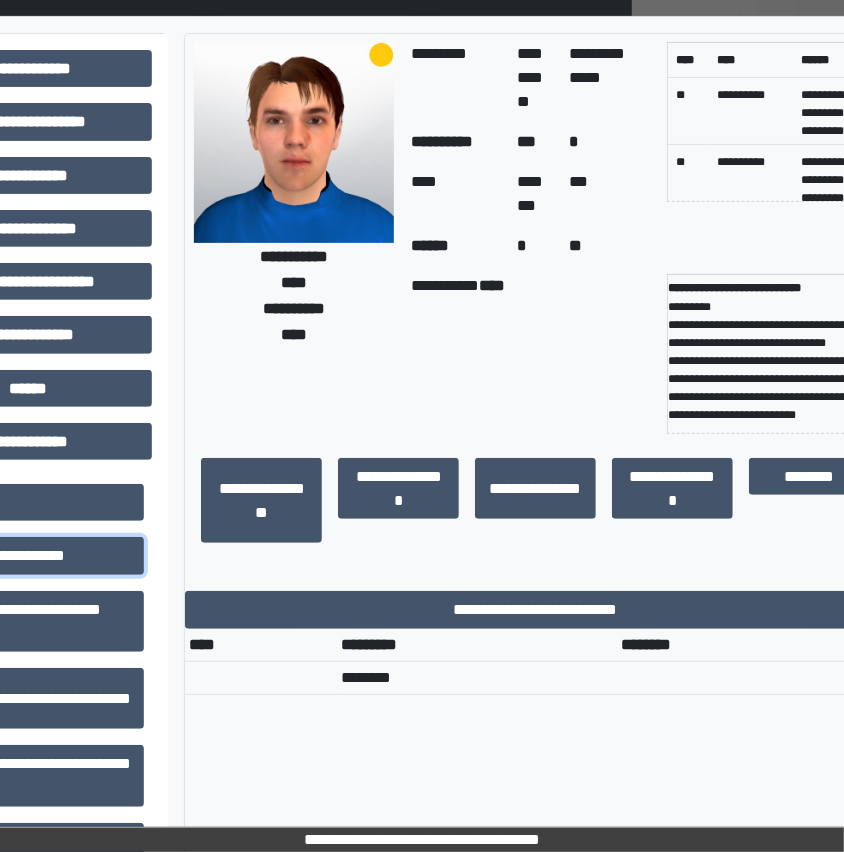 scroll, scrollTop: 243, scrollLeft: 212, axis: both 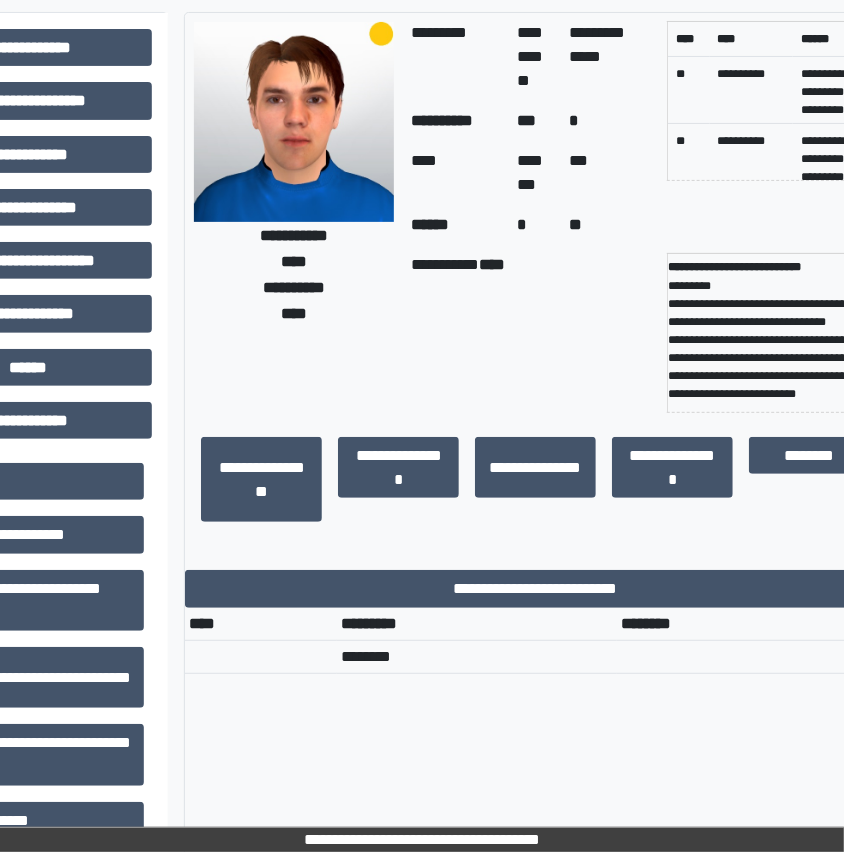 click on "**********" at bounding box center [398, 479] 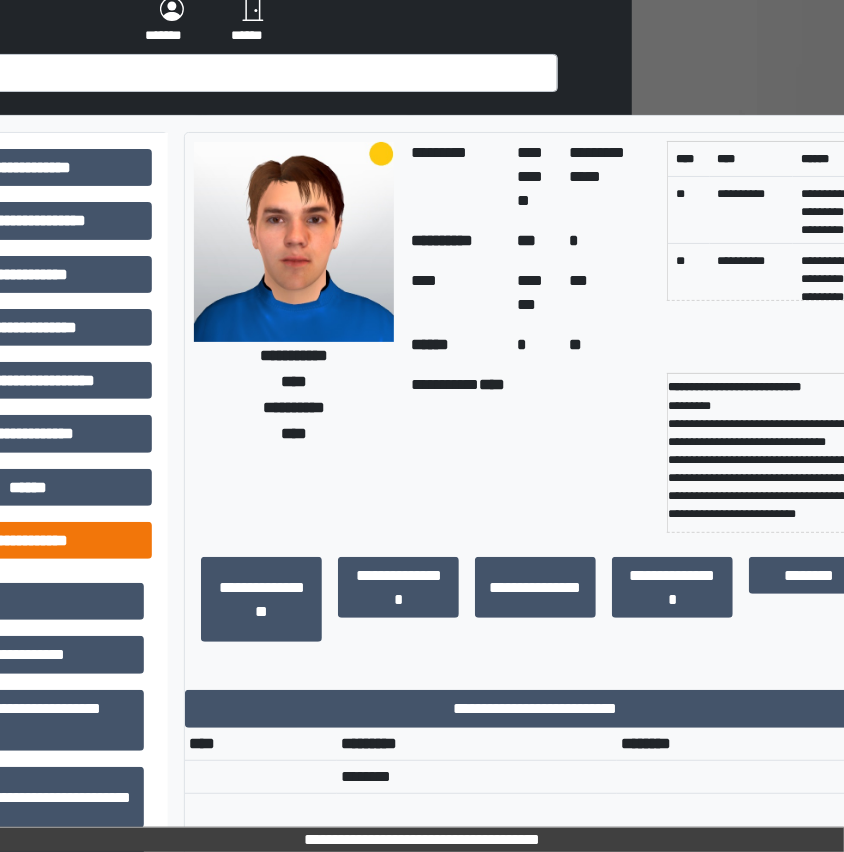 scroll, scrollTop: 79, scrollLeft: 212, axis: both 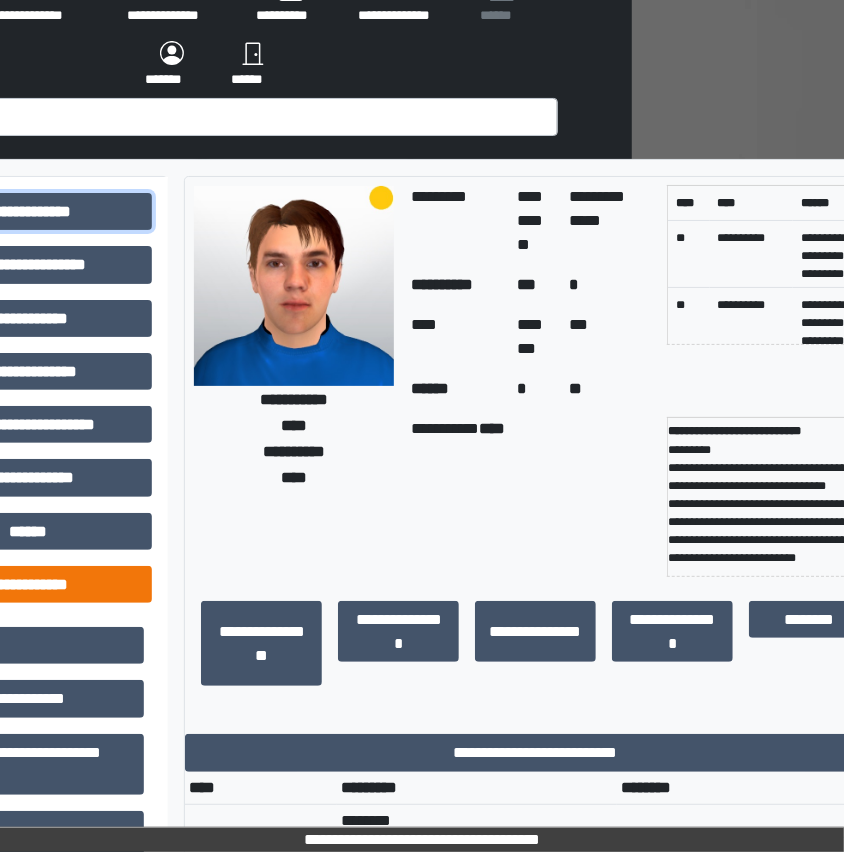 click on "**********" at bounding box center [28, 211] 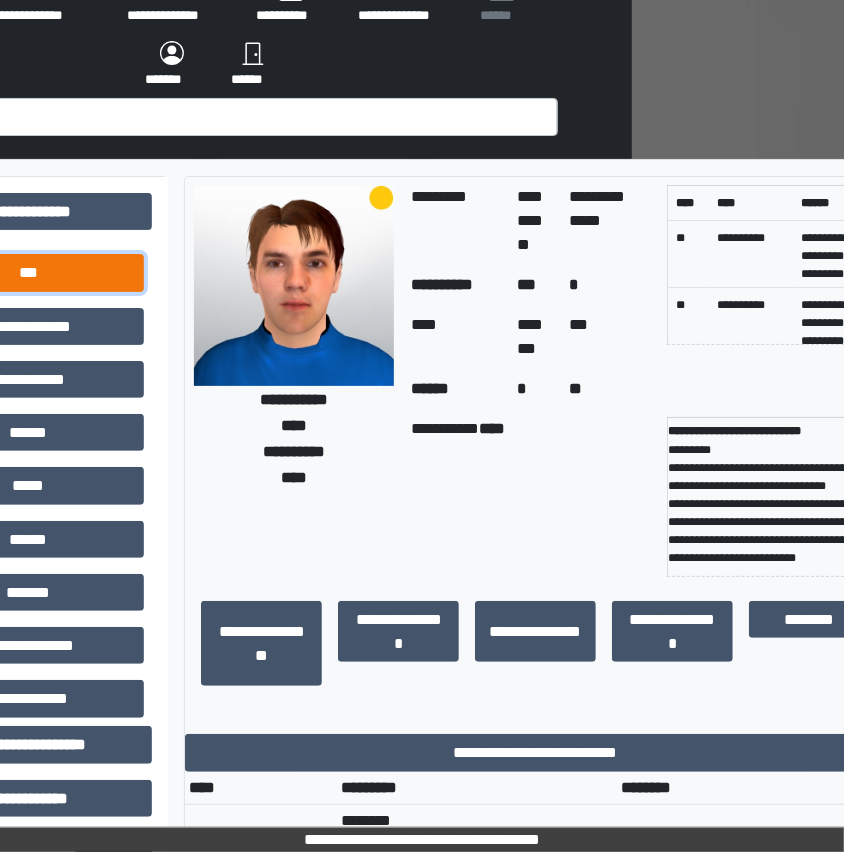 click on "***" at bounding box center [28, 272] 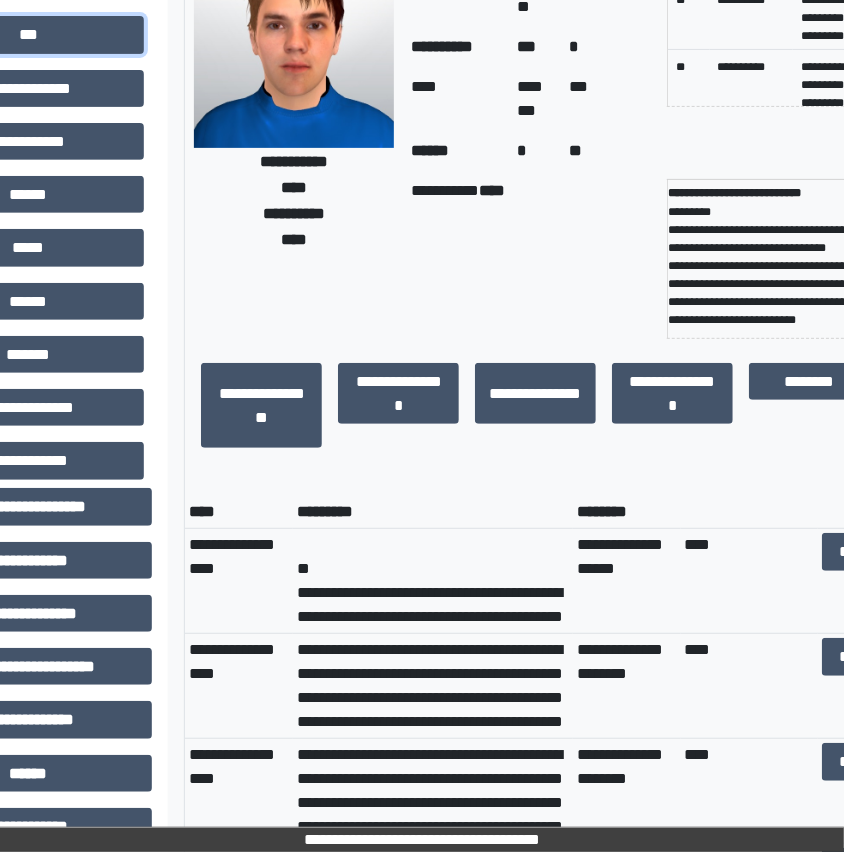 scroll, scrollTop: 422, scrollLeft: 212, axis: both 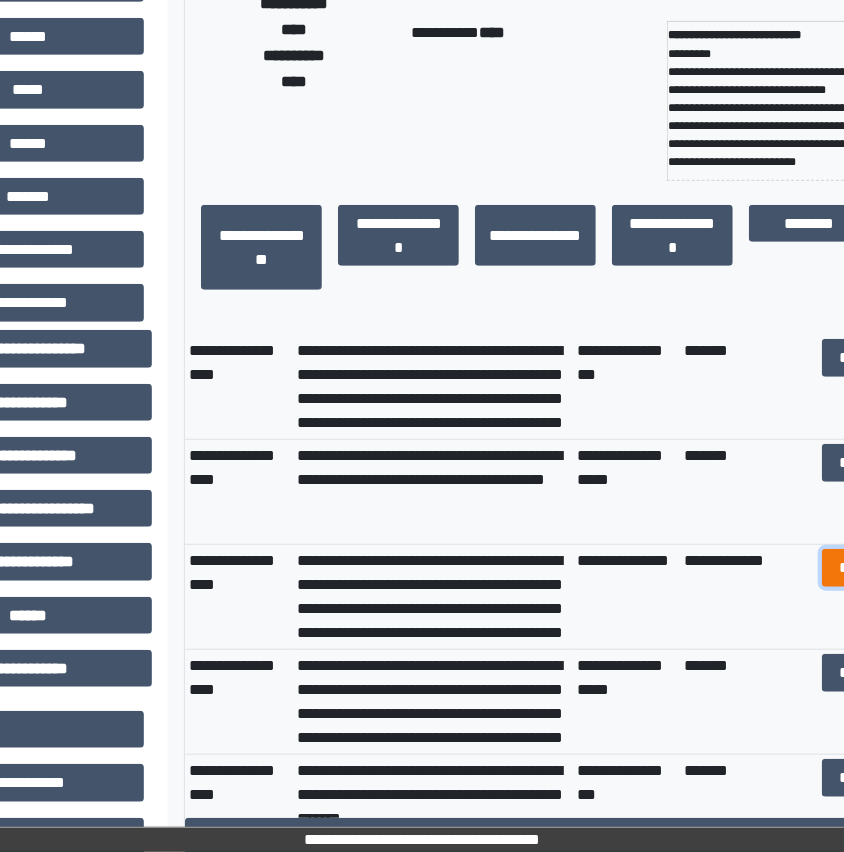 click on "****" at bounding box center (852, 567) 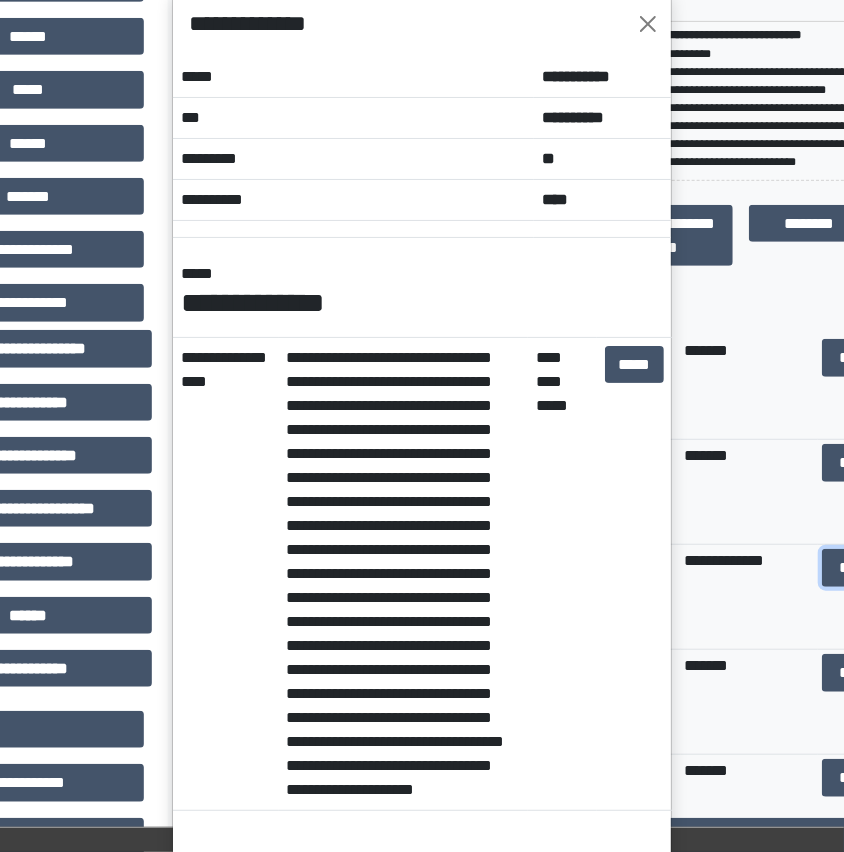 scroll, scrollTop: 20, scrollLeft: 0, axis: vertical 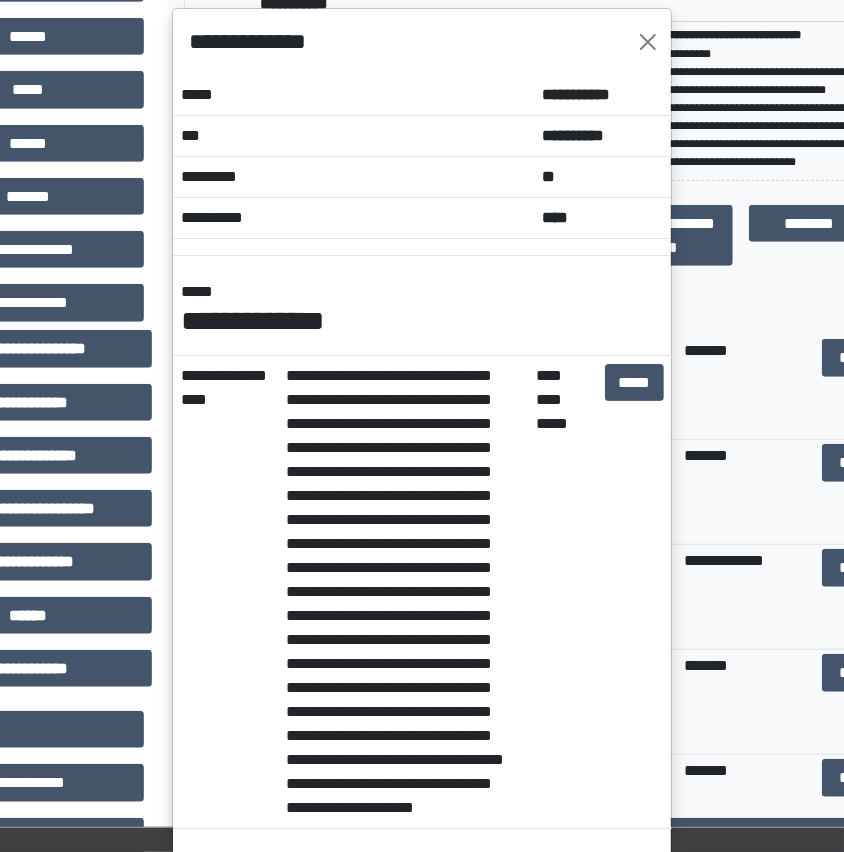 click on "**********" at bounding box center (422, 42) 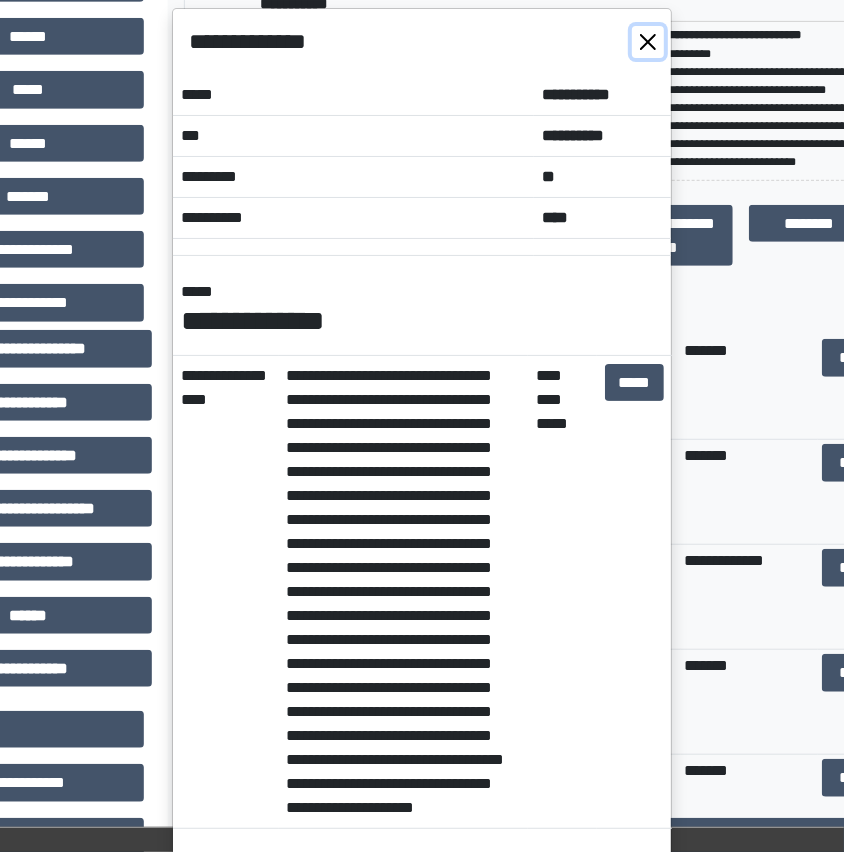 click at bounding box center [648, 42] 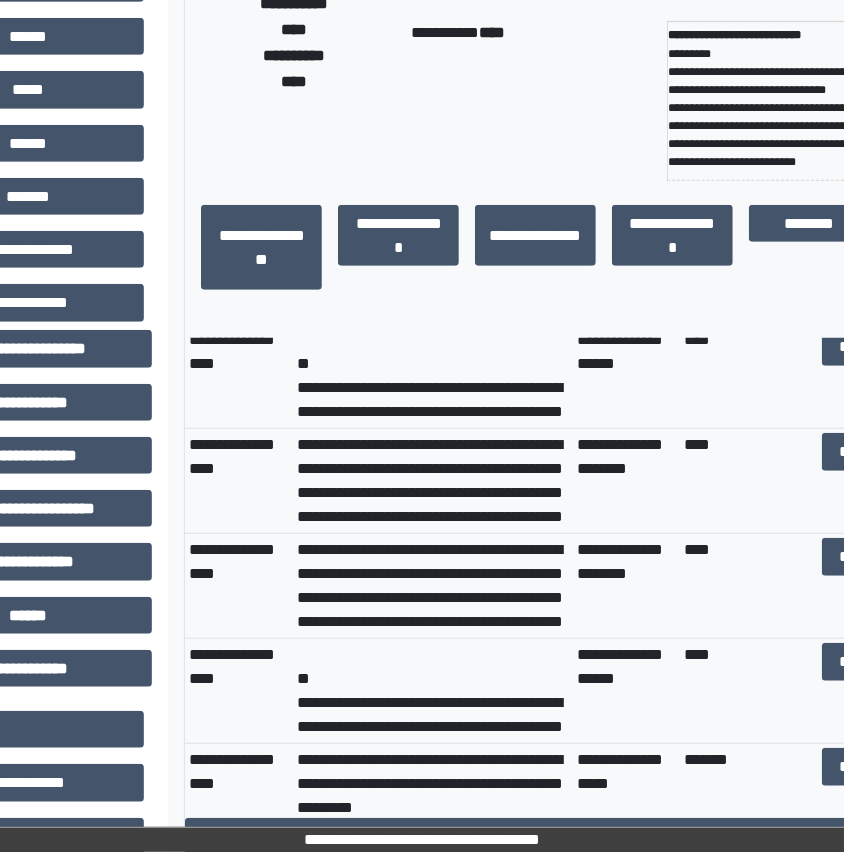 scroll, scrollTop: 0, scrollLeft: 0, axis: both 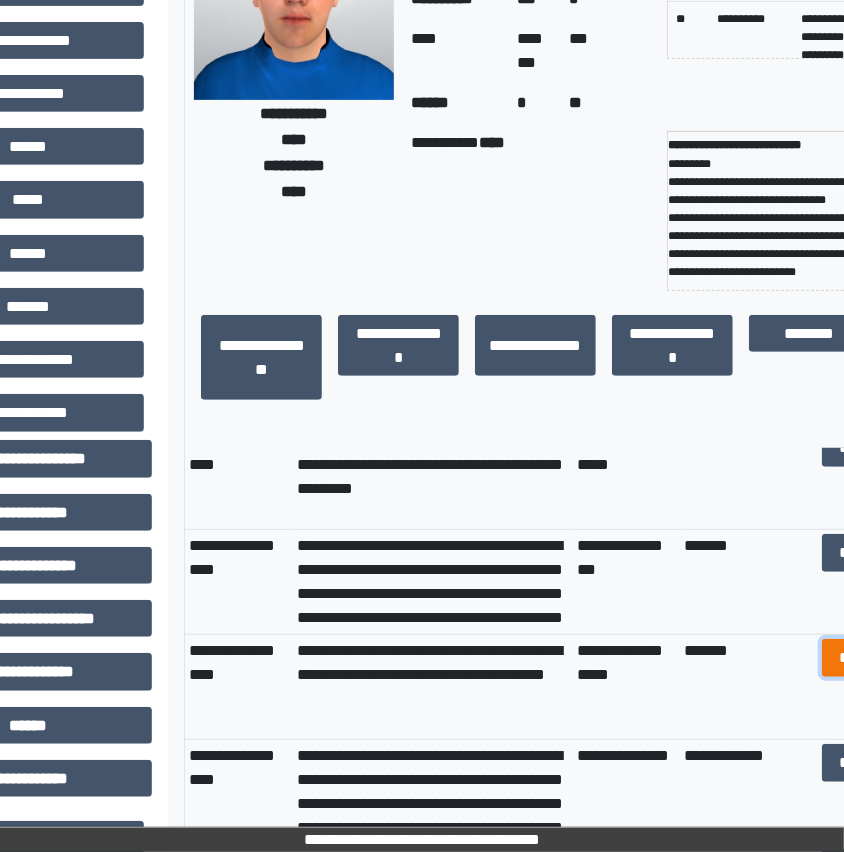click on "****" at bounding box center (852, 657) 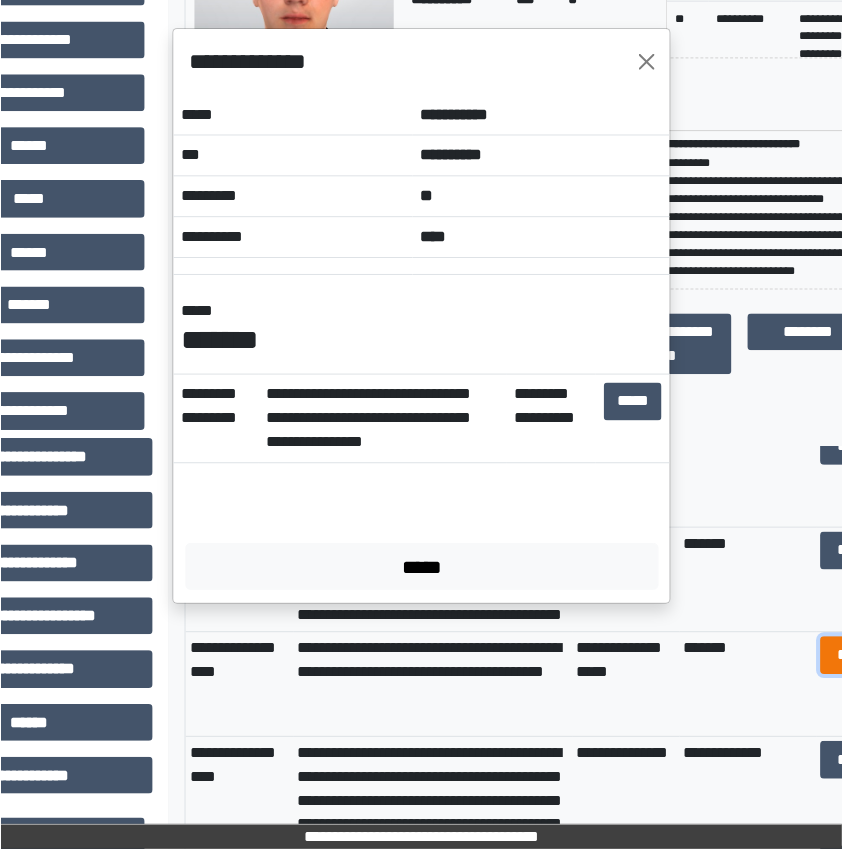 scroll, scrollTop: 0, scrollLeft: 0, axis: both 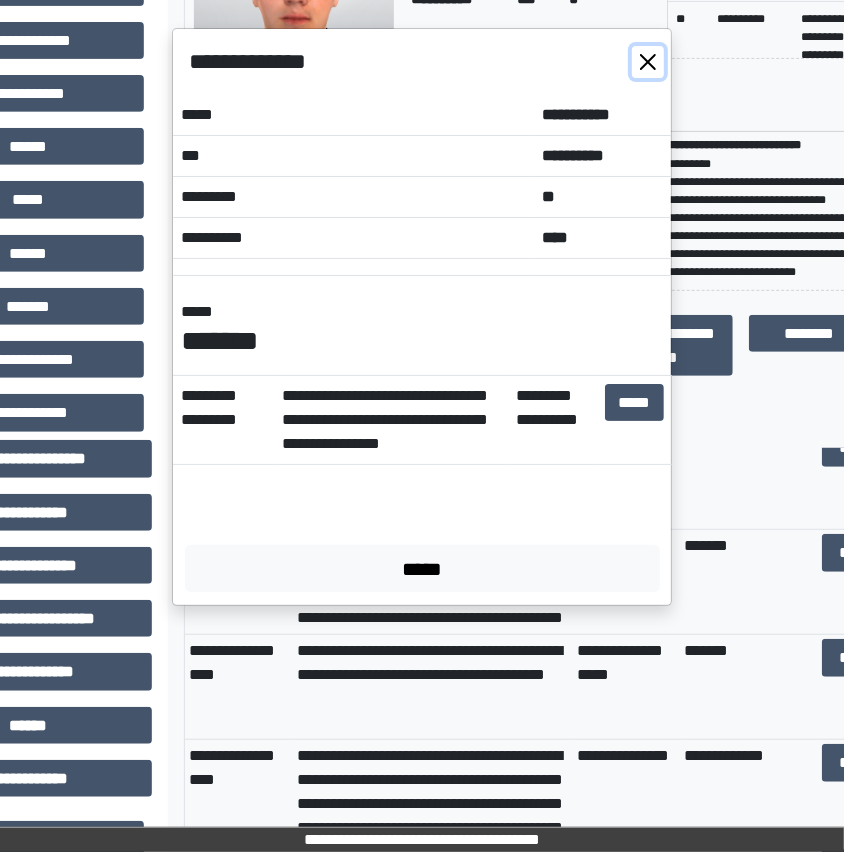 click at bounding box center (648, 62) 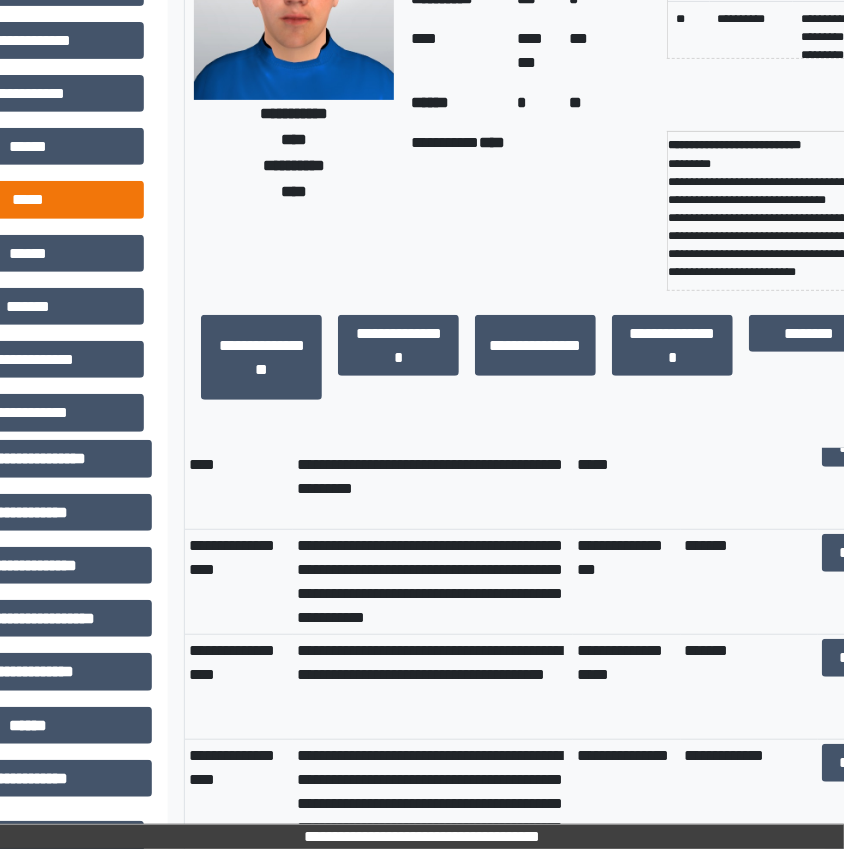 scroll, scrollTop: 96, scrollLeft: 0, axis: vertical 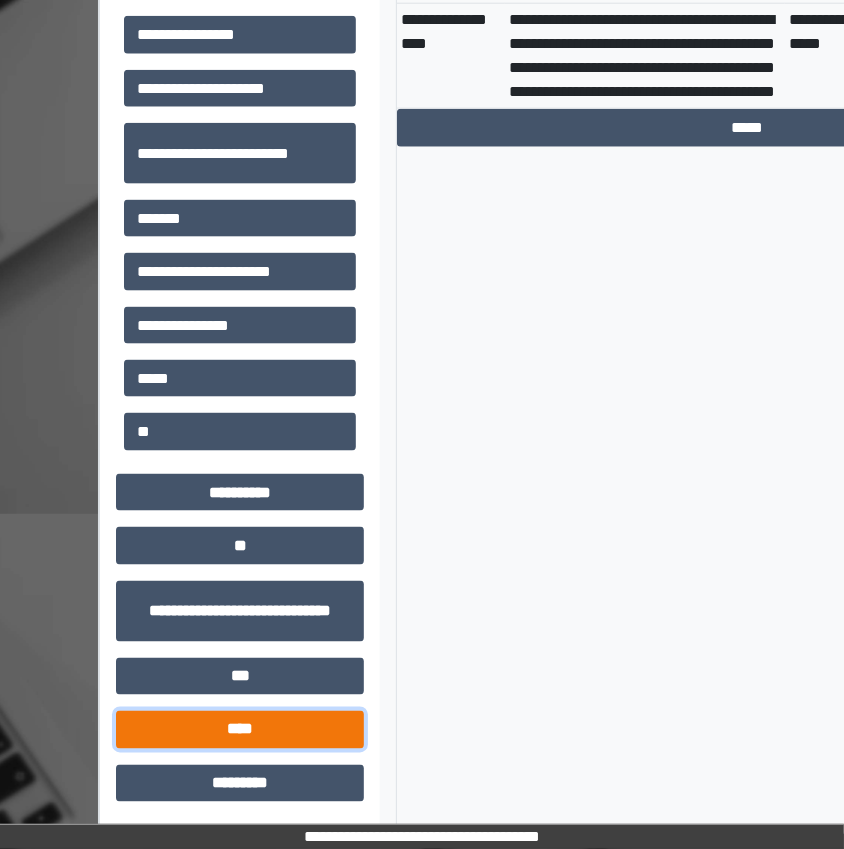 click on "****" at bounding box center [240, 729] 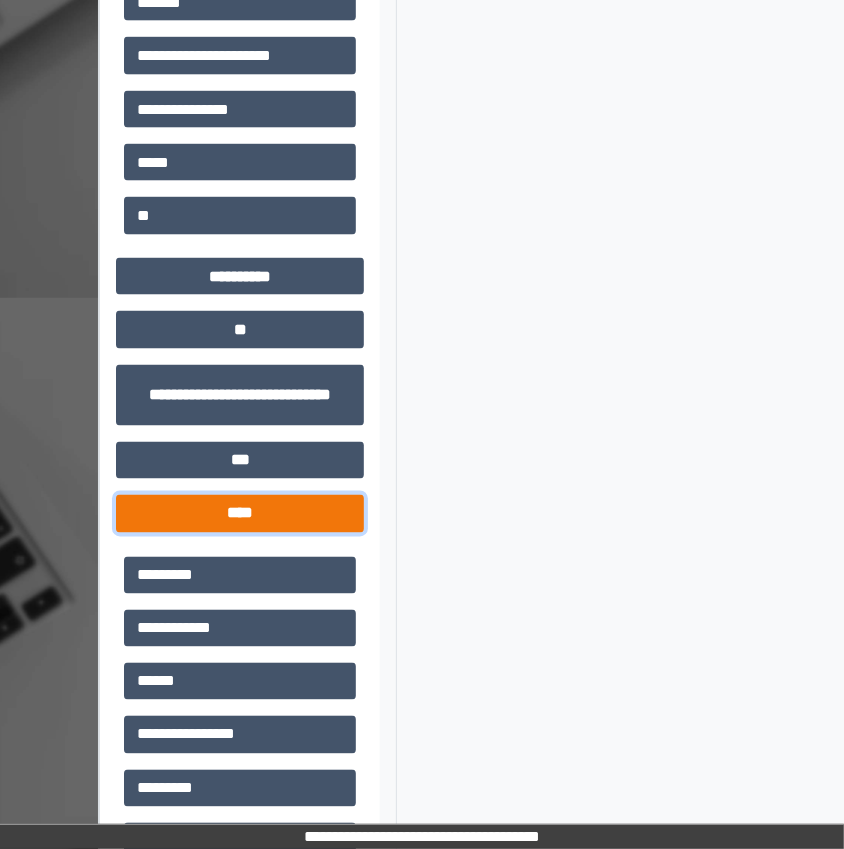 scroll, scrollTop: 1515, scrollLeft: 0, axis: vertical 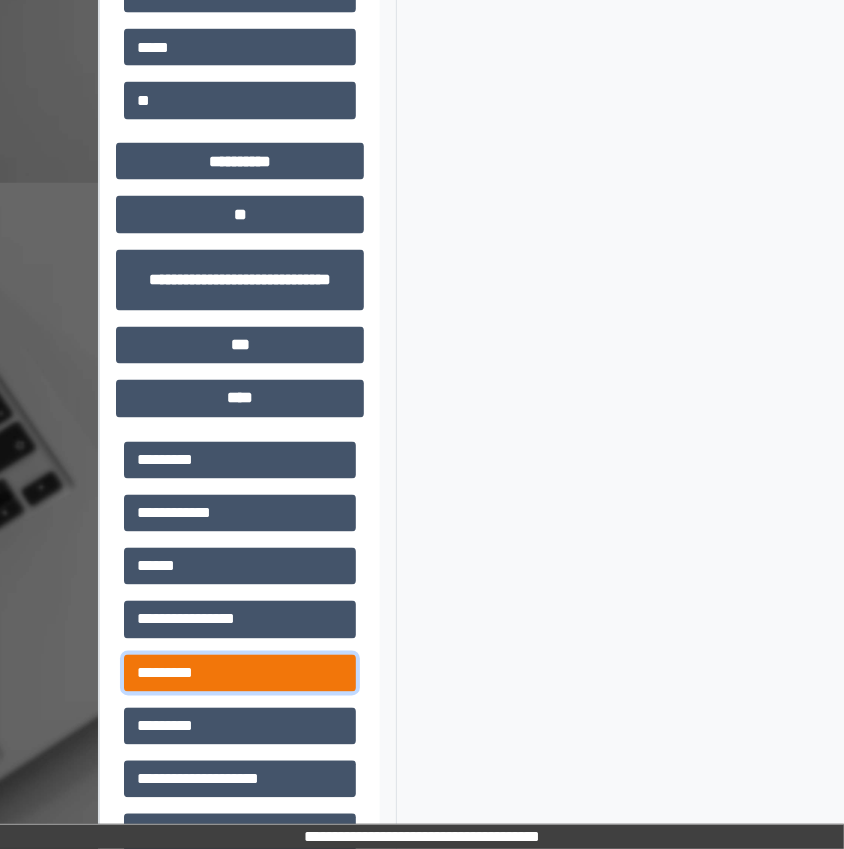 click on "*********" at bounding box center (240, 673) 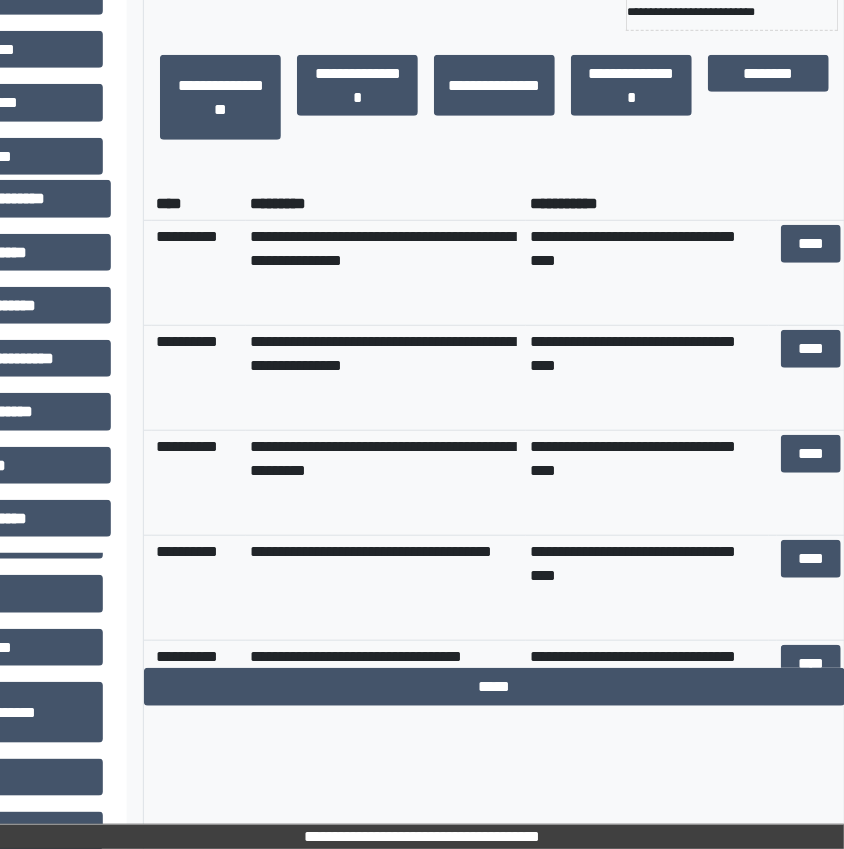 scroll, scrollTop: 626, scrollLeft: 253, axis: both 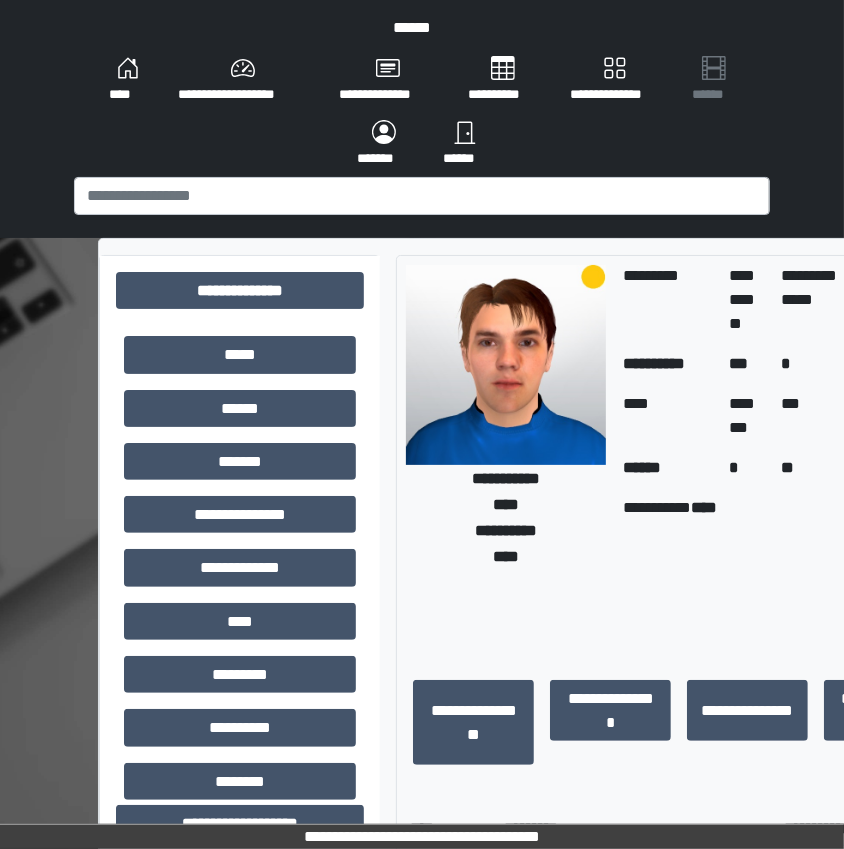 click on "****" at bounding box center [127, 80] 